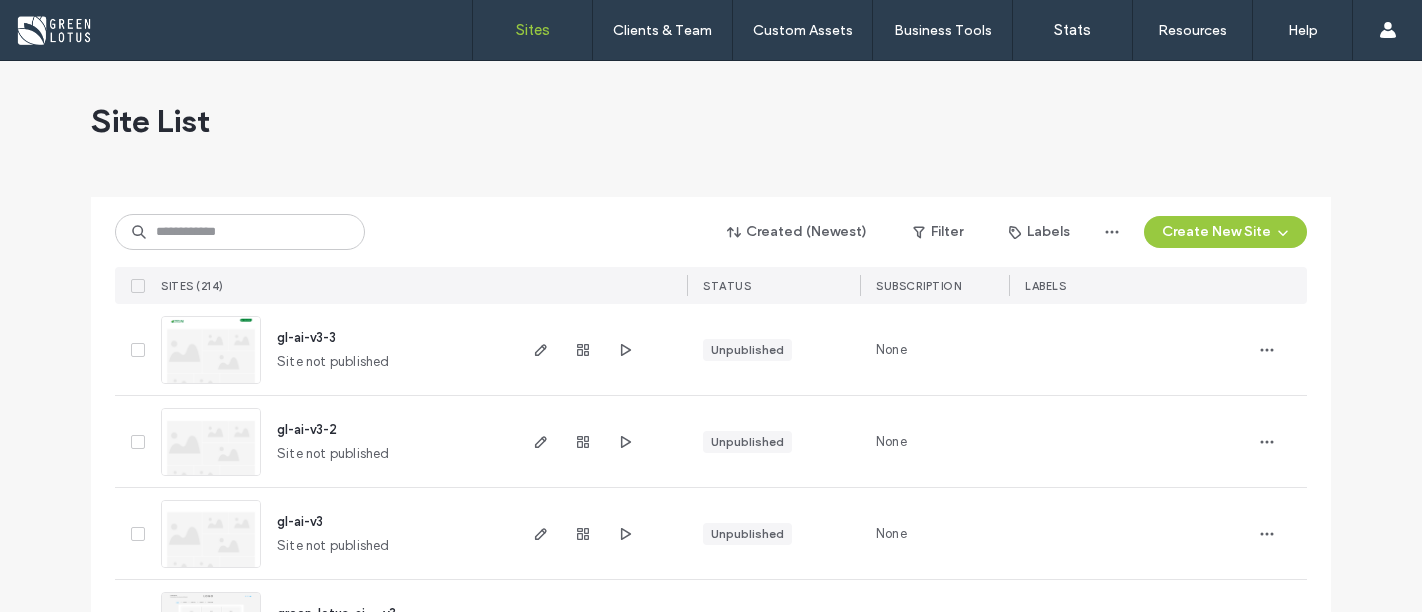 scroll, scrollTop: 0, scrollLeft: 0, axis: both 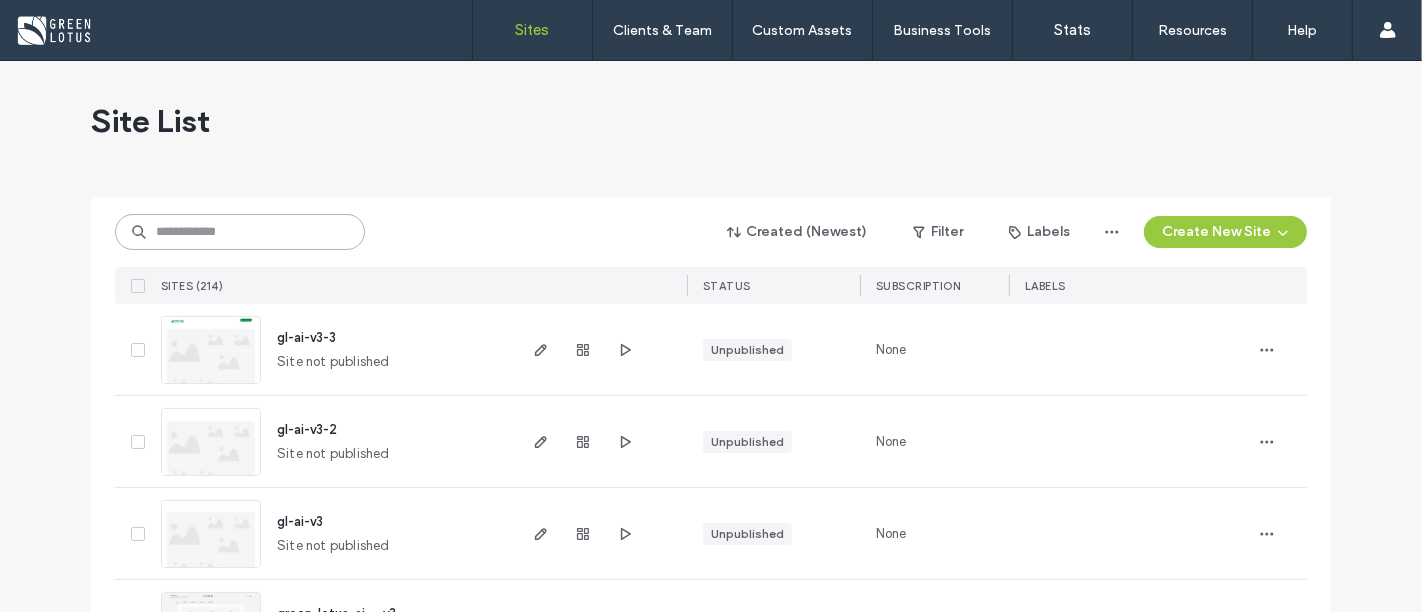 click at bounding box center [240, 232] 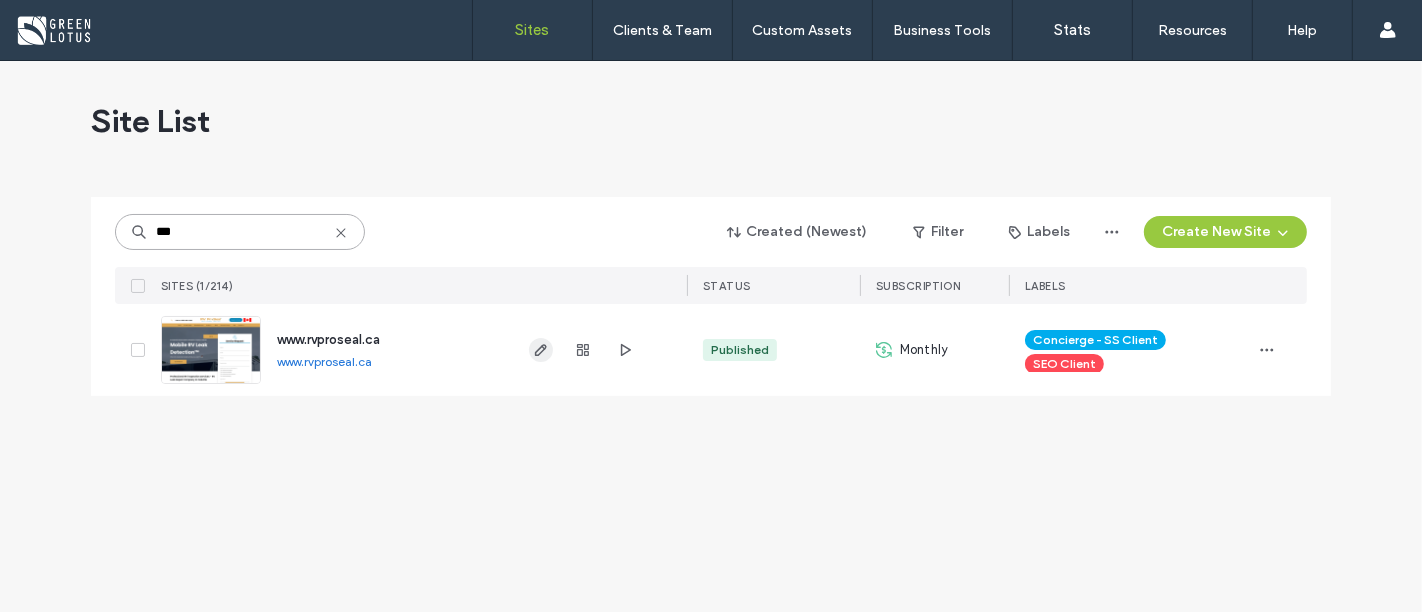 type on "***" 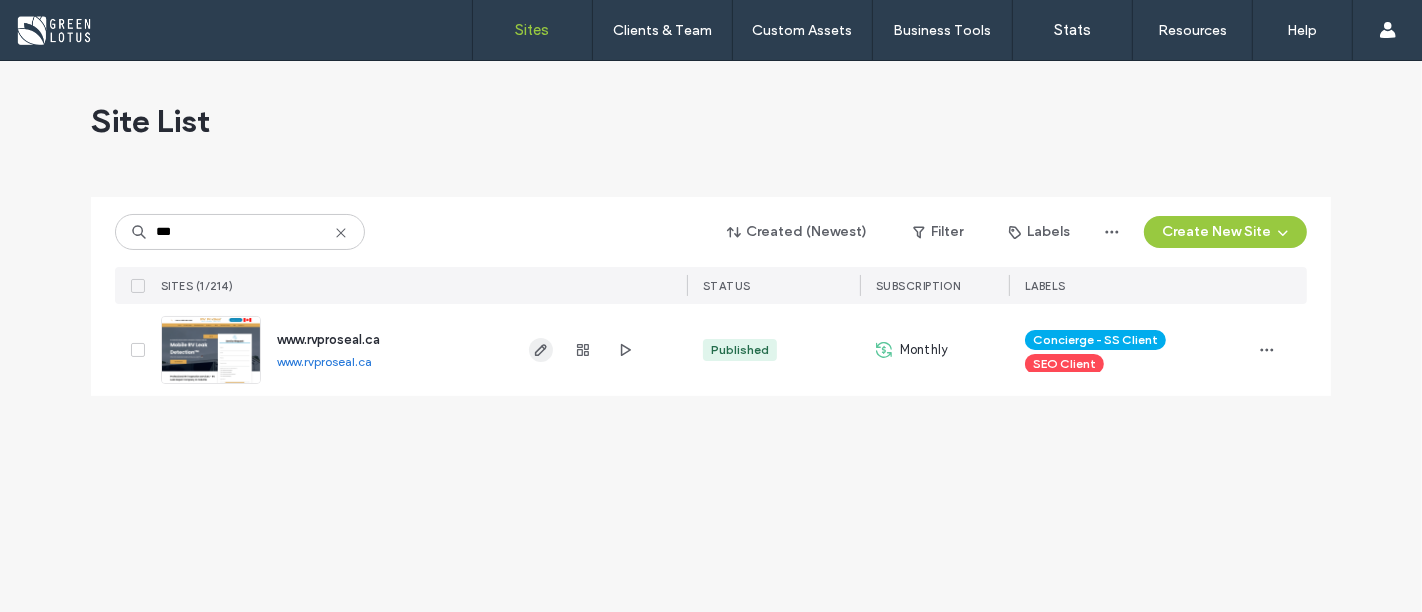 click at bounding box center (541, 350) 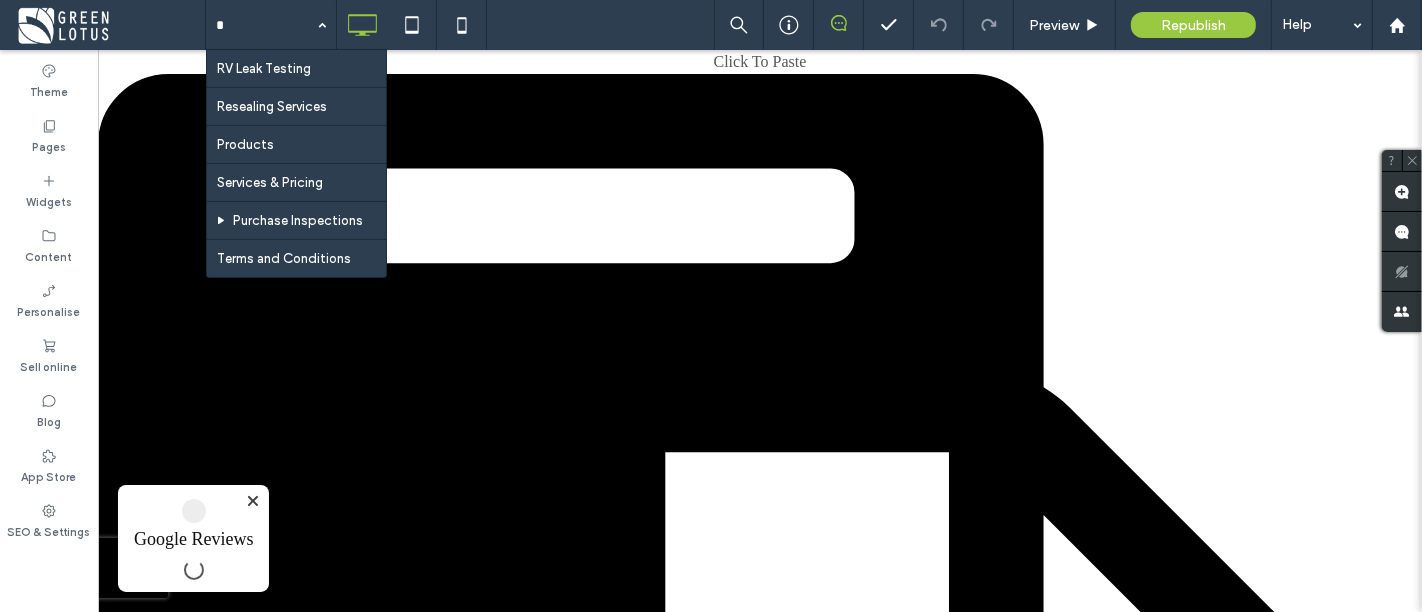 scroll, scrollTop: 0, scrollLeft: 0, axis: both 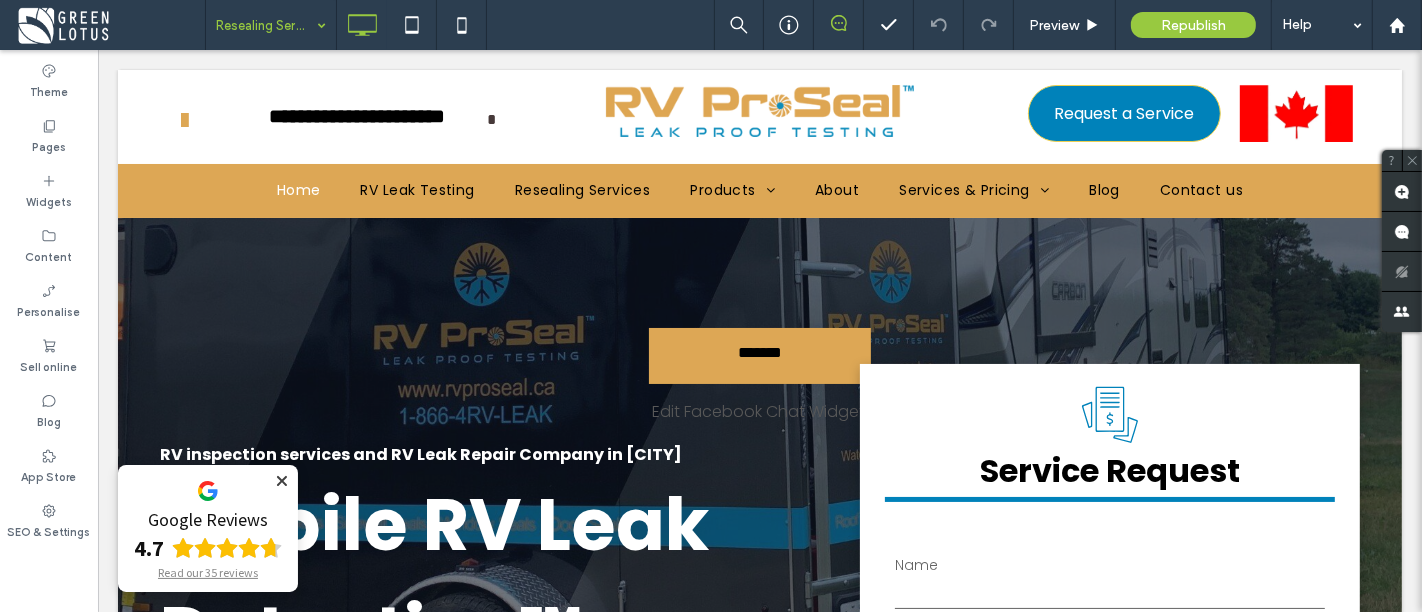 type 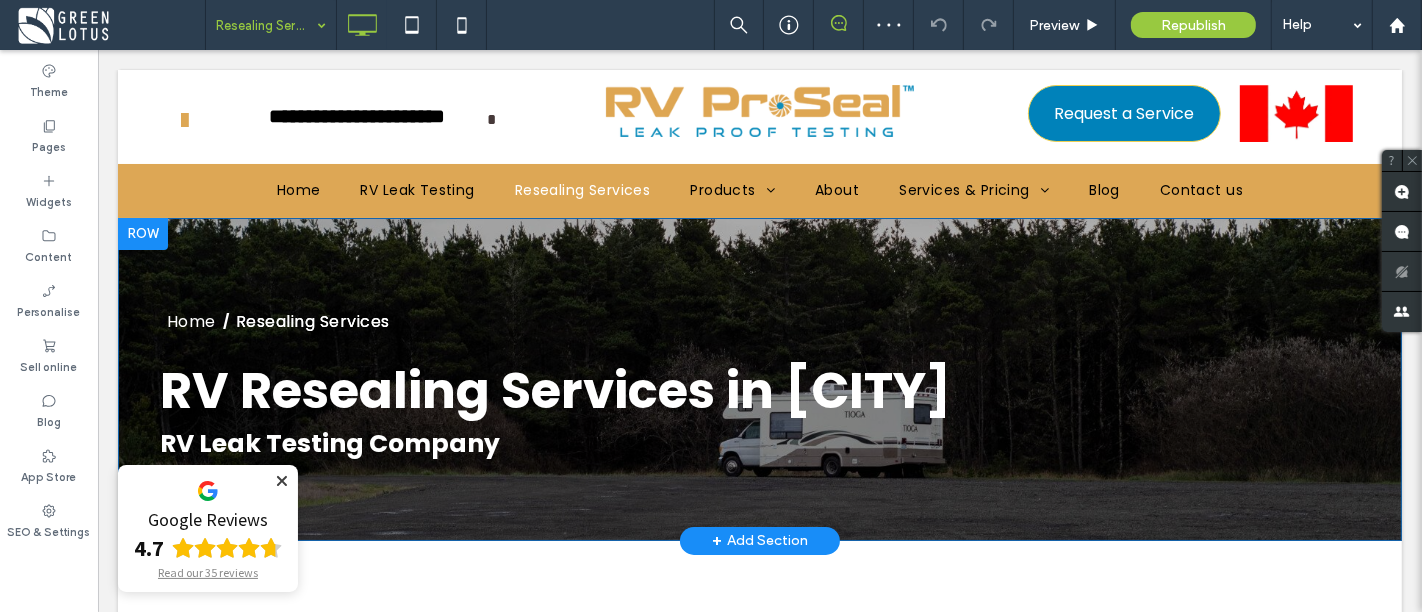 scroll, scrollTop: 0, scrollLeft: 0, axis: both 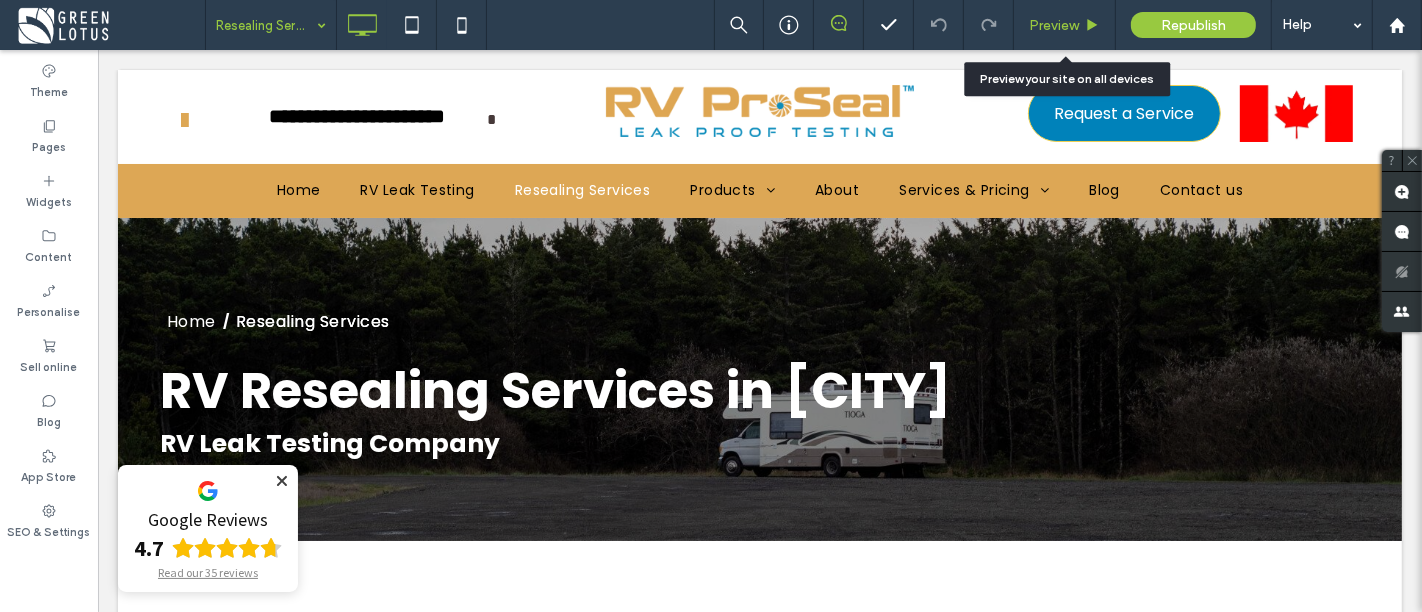 click on "Preview" at bounding box center [1054, 25] 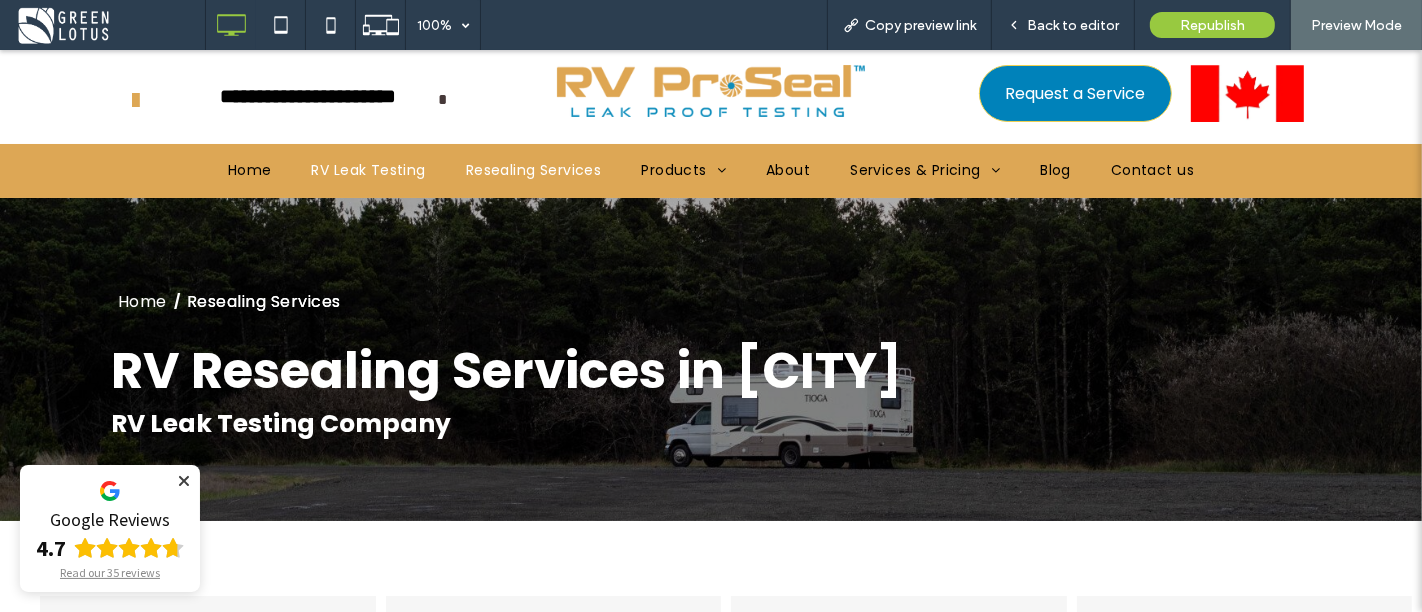 click on "RV Leak Testing" at bounding box center [369, 170] 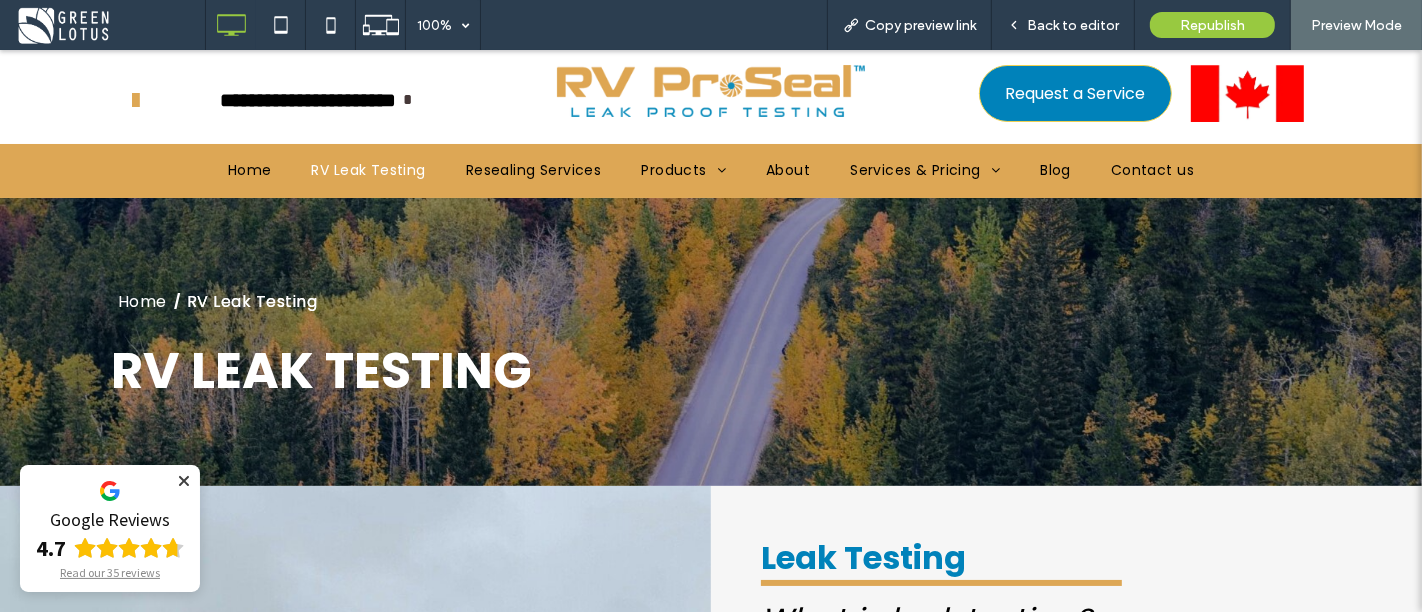 scroll, scrollTop: 0, scrollLeft: 0, axis: both 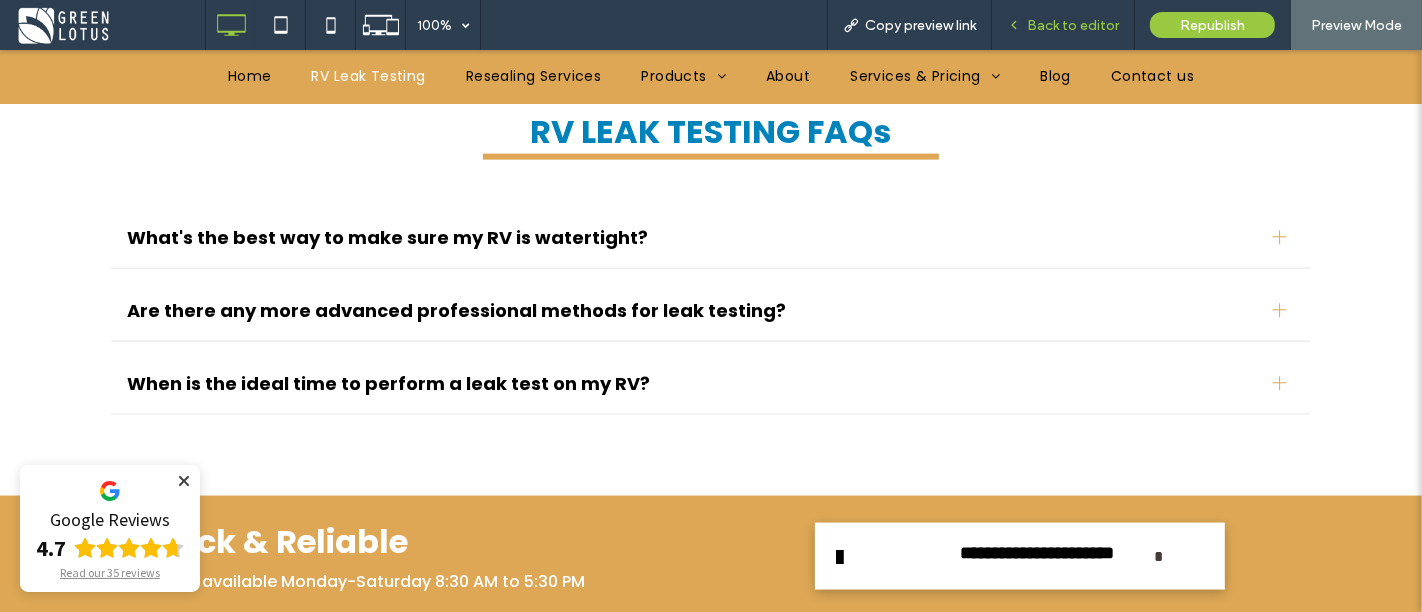 drag, startPoint x: 1050, startPoint y: 32, endPoint x: 875, endPoint y: 125, distance: 198.17668 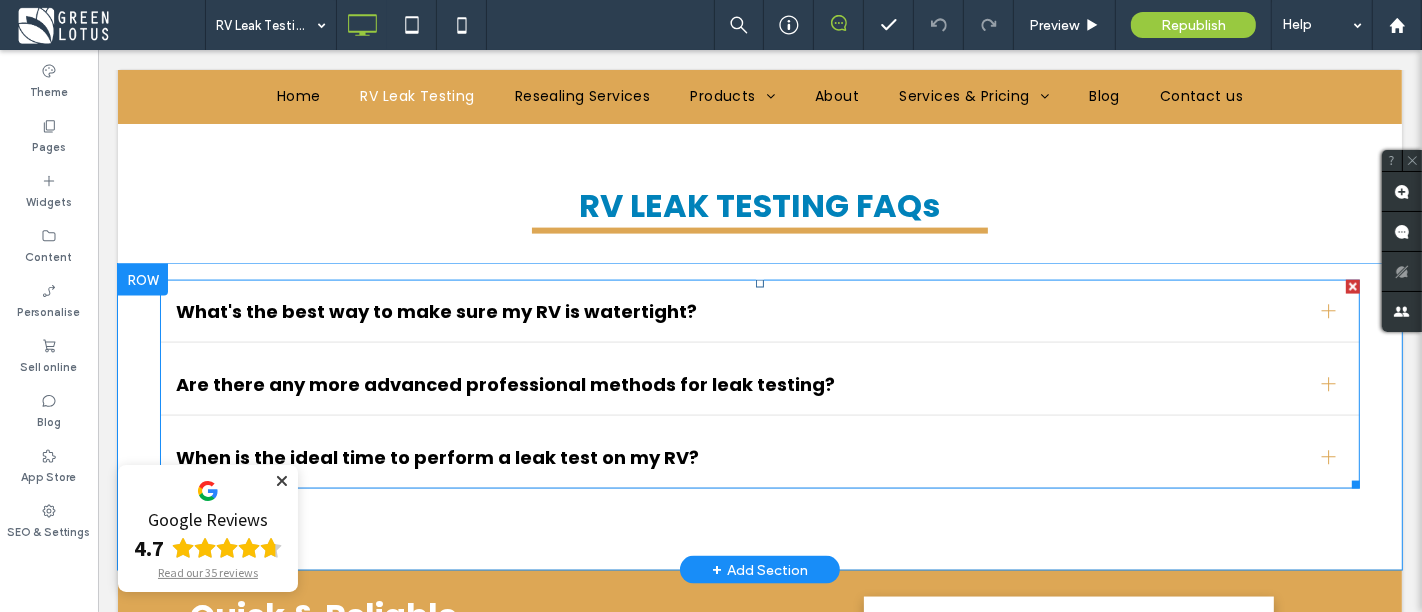 scroll, scrollTop: 8821, scrollLeft: 0, axis: vertical 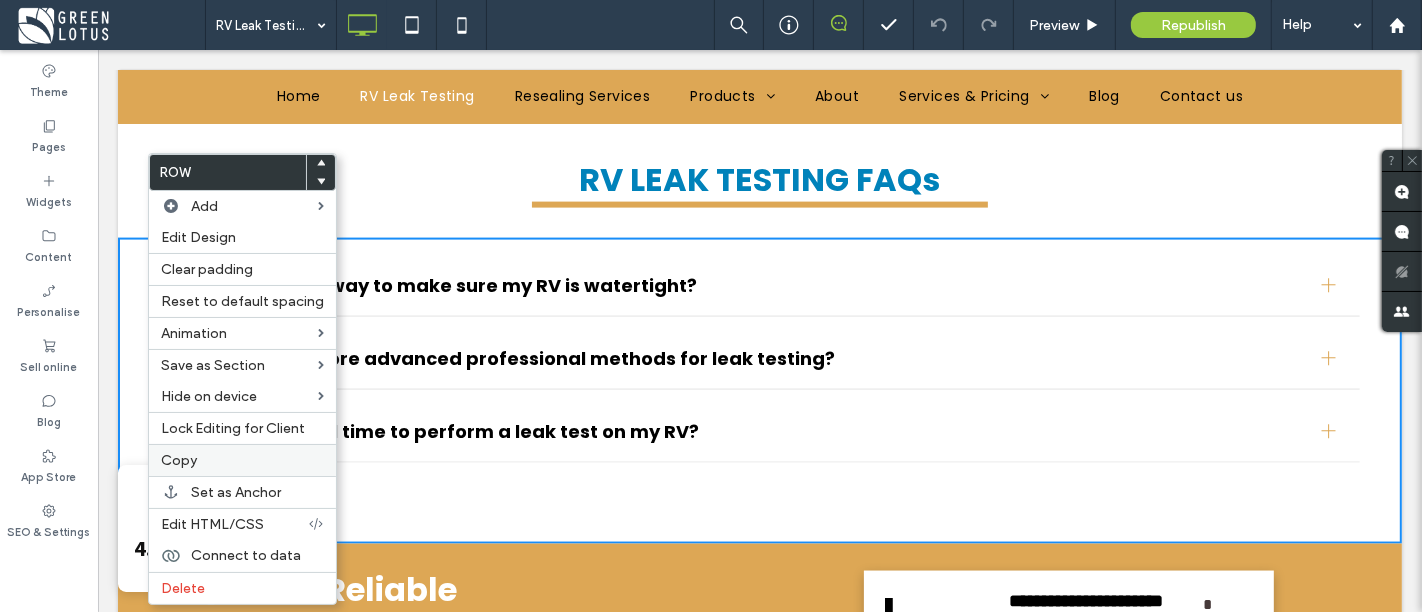 click on "Copy" at bounding box center (242, 460) 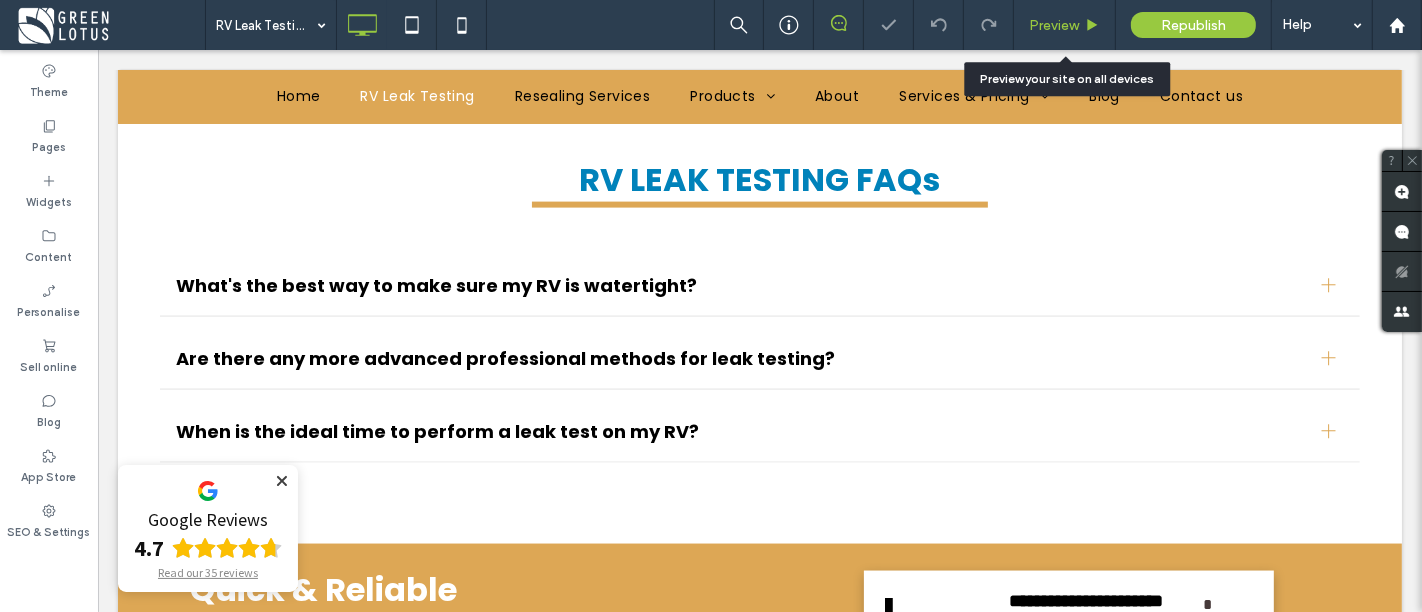 click on "Preview" at bounding box center (1054, 25) 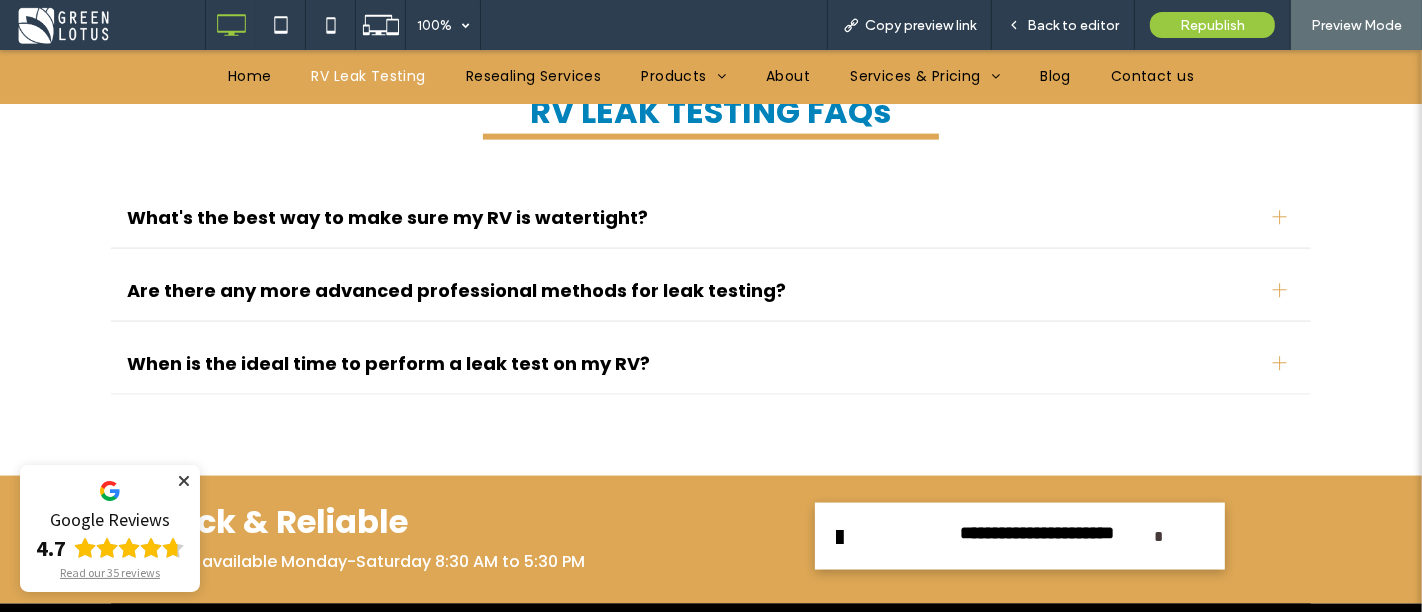 scroll, scrollTop: 8749, scrollLeft: 0, axis: vertical 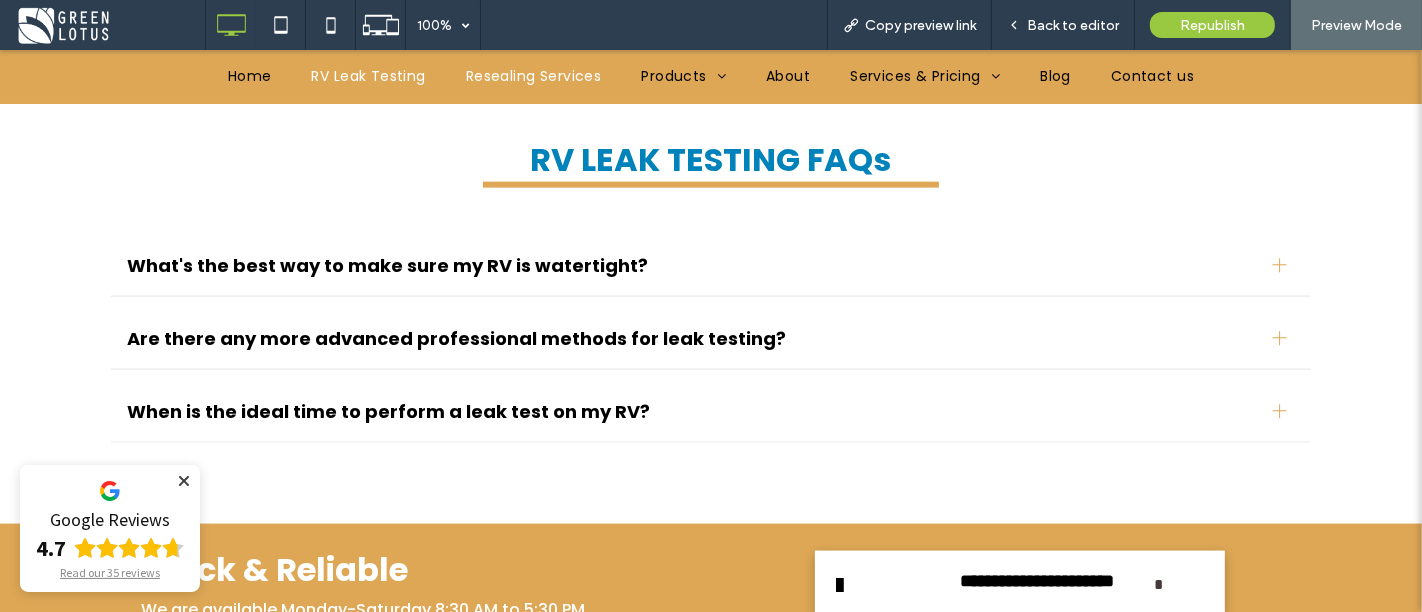 click on "Resealing Services" at bounding box center [534, 76] 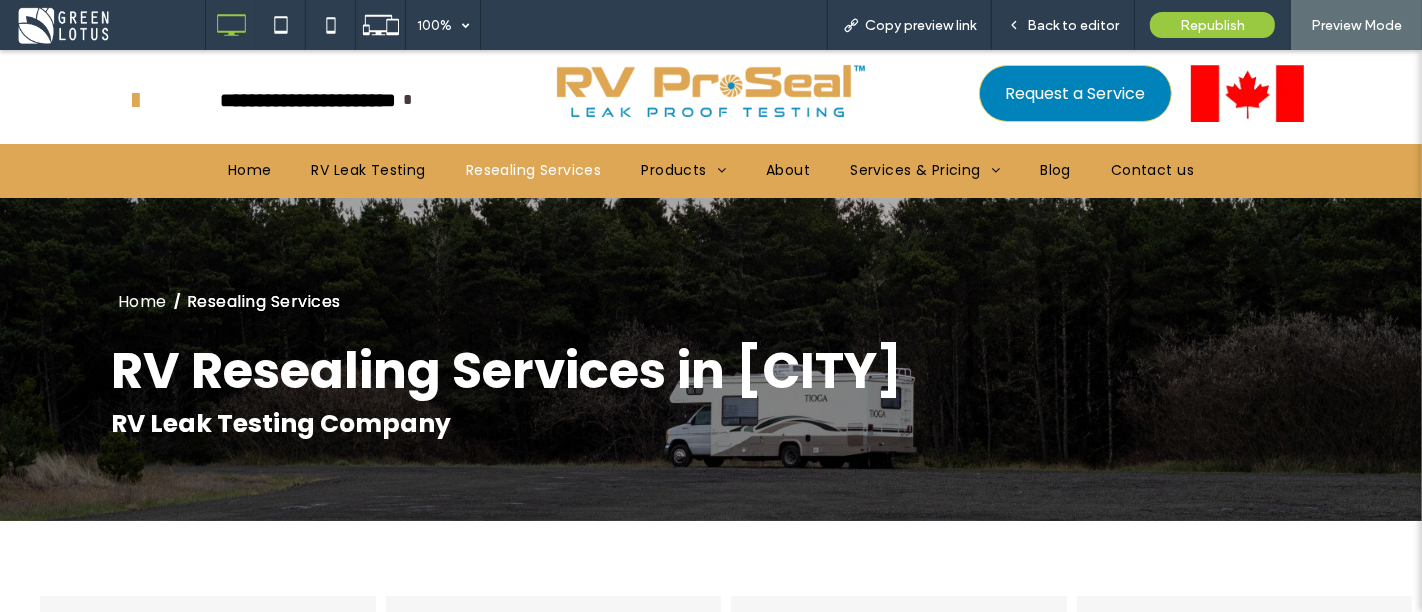 scroll, scrollTop: 0, scrollLeft: 0, axis: both 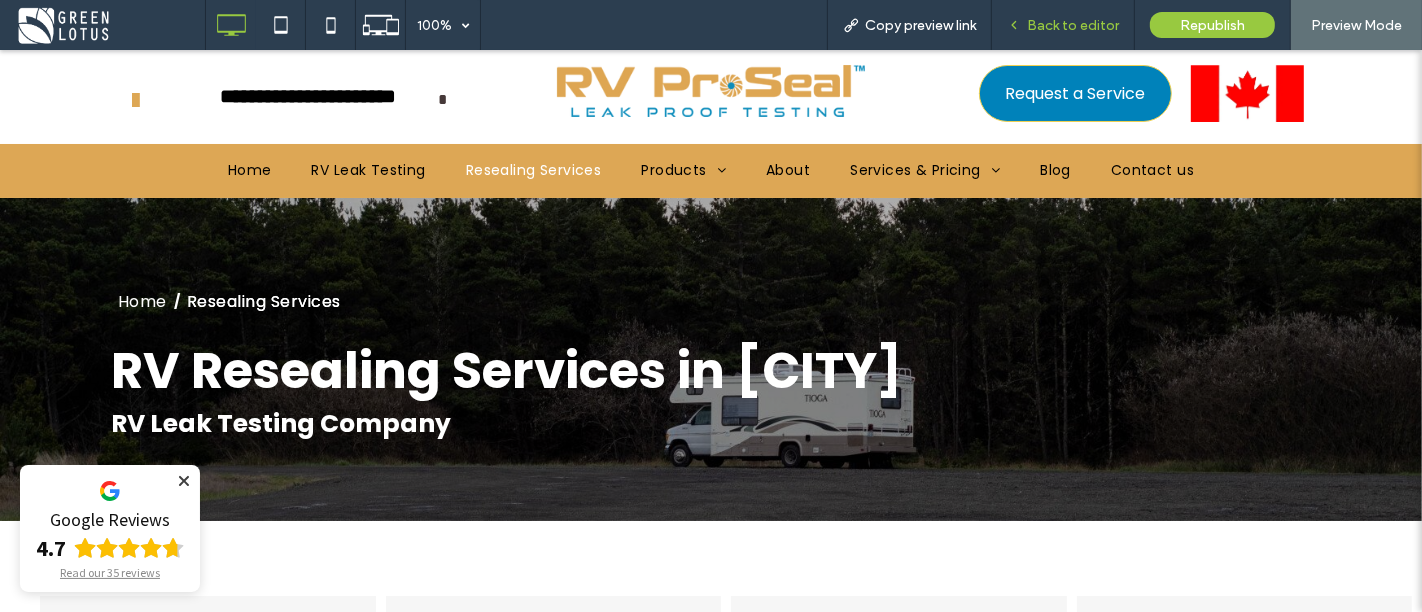 click on "Back to editor" at bounding box center [1073, 25] 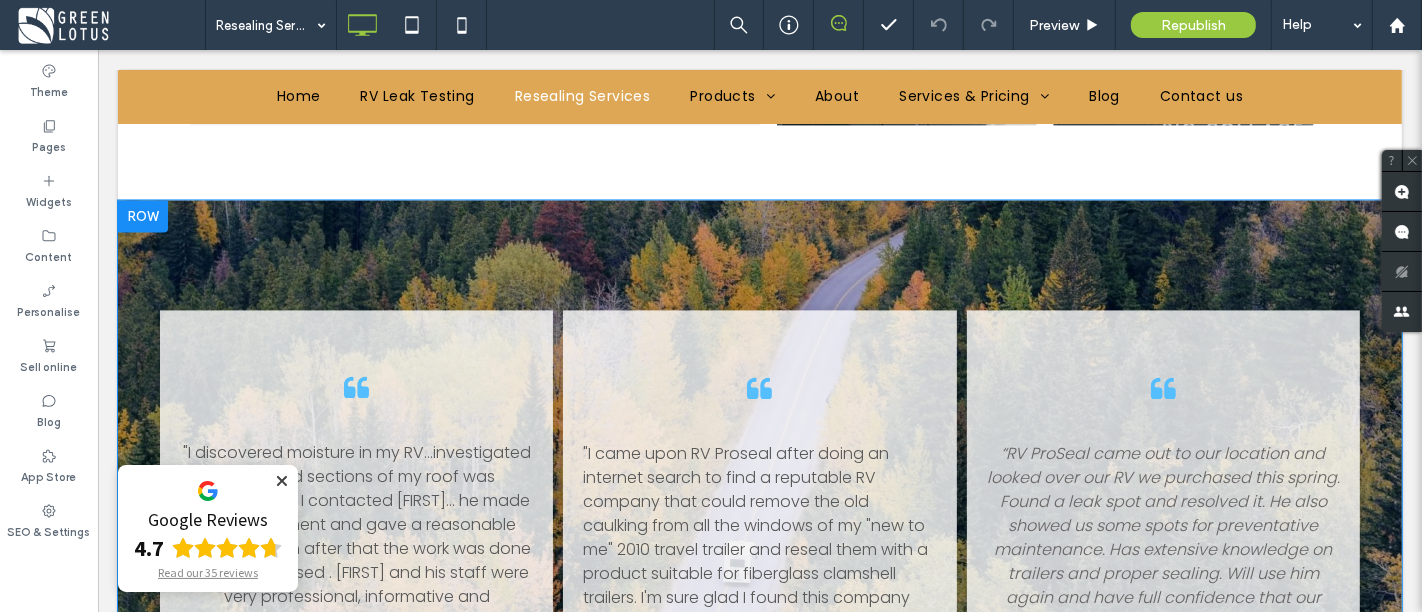 scroll, scrollTop: 3555, scrollLeft: 0, axis: vertical 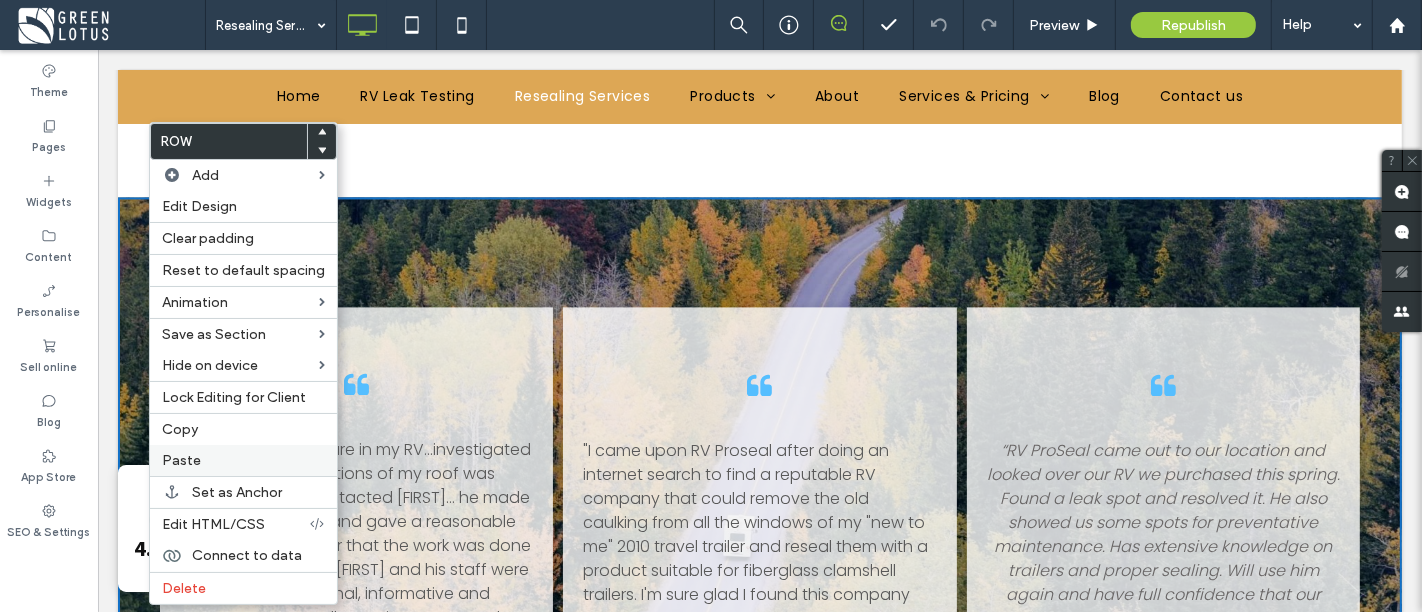 click on "Paste" at bounding box center (243, 460) 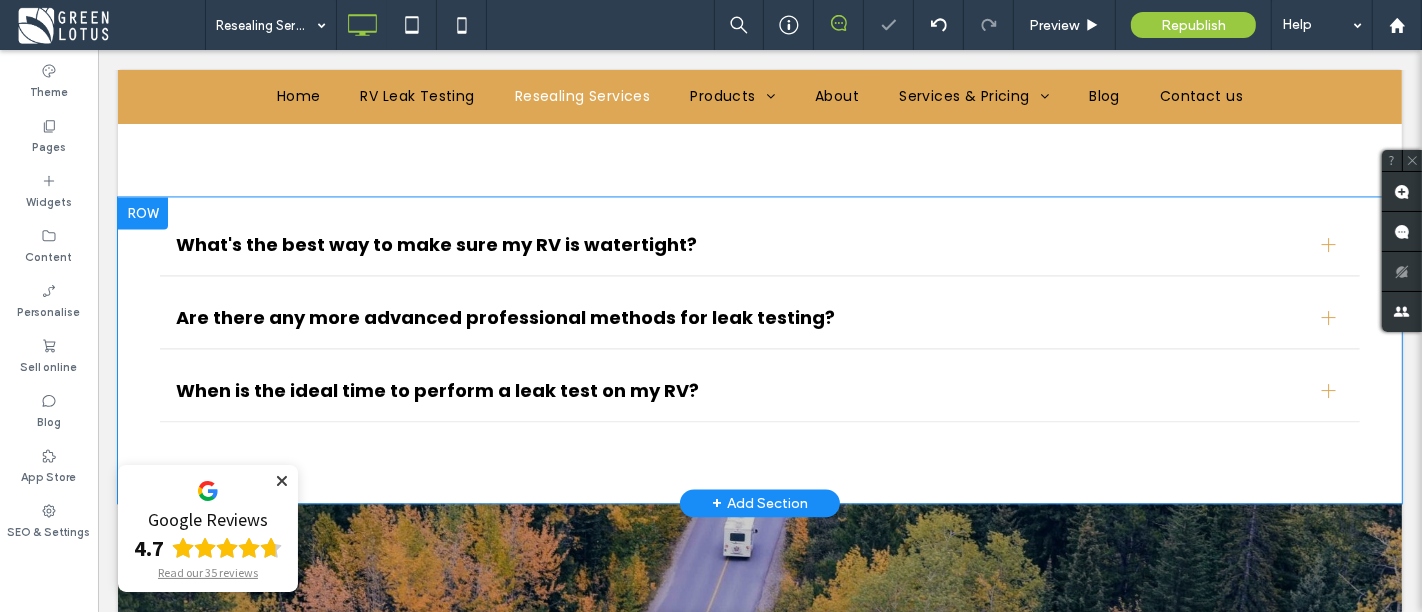 click at bounding box center [142, 213] 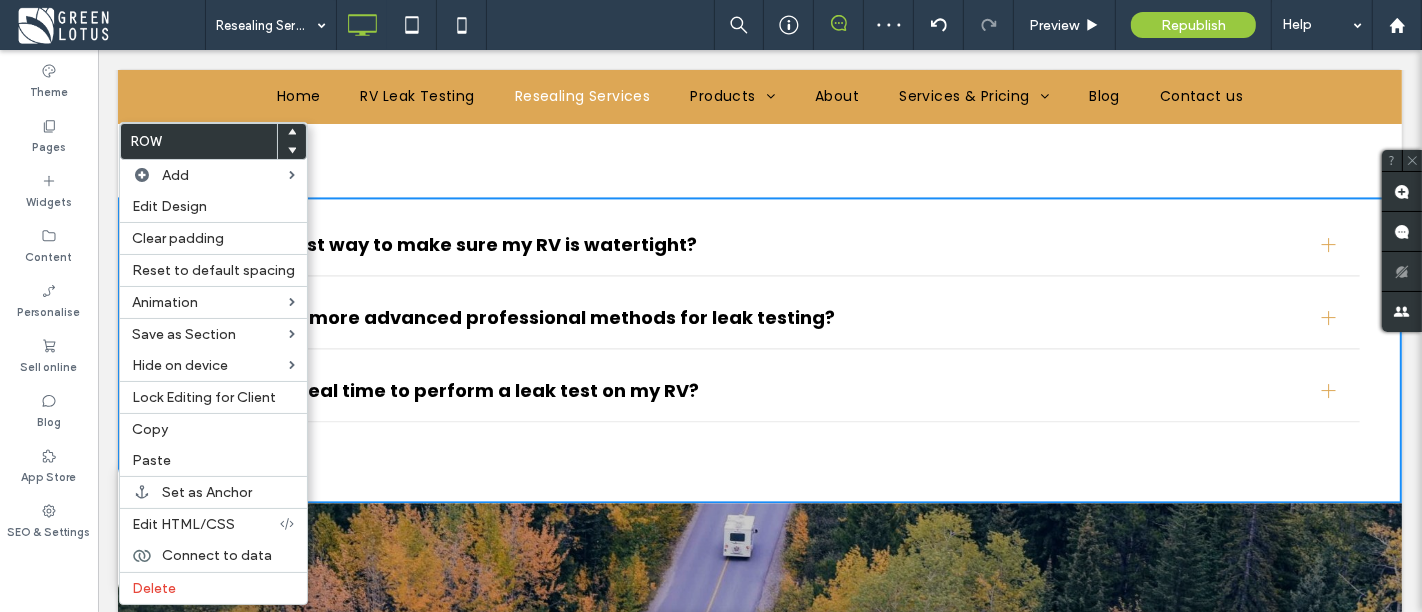 click 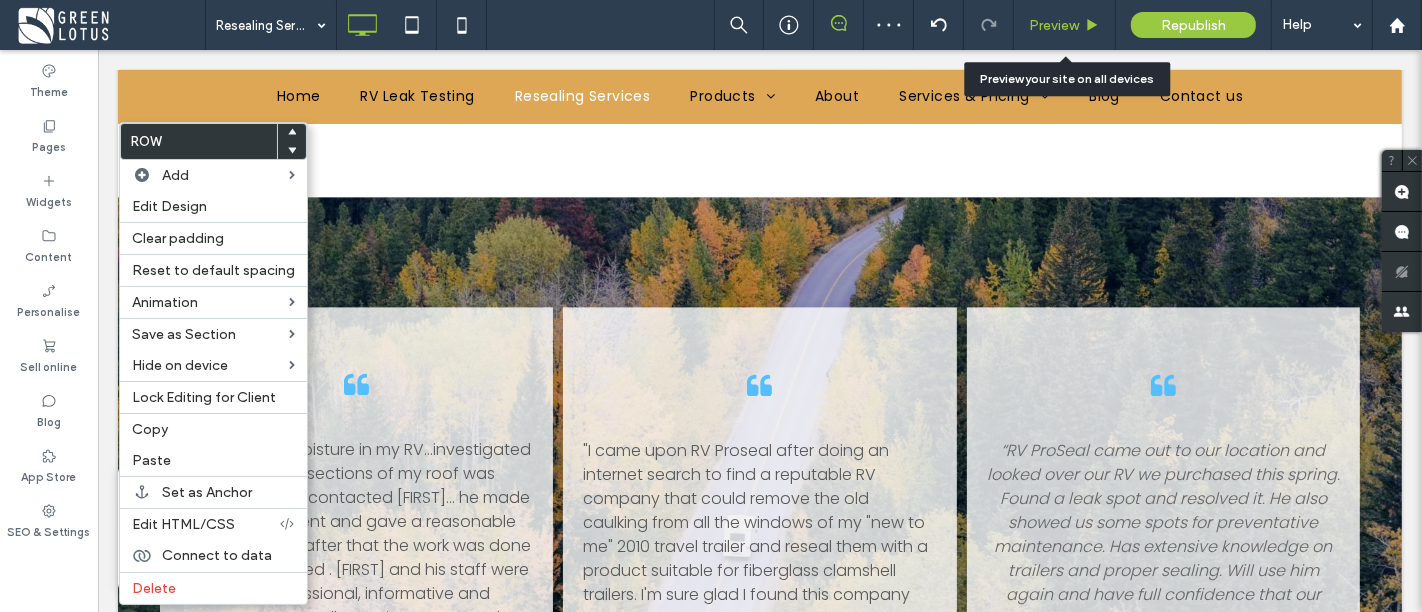 click on "Preview" at bounding box center (1054, 25) 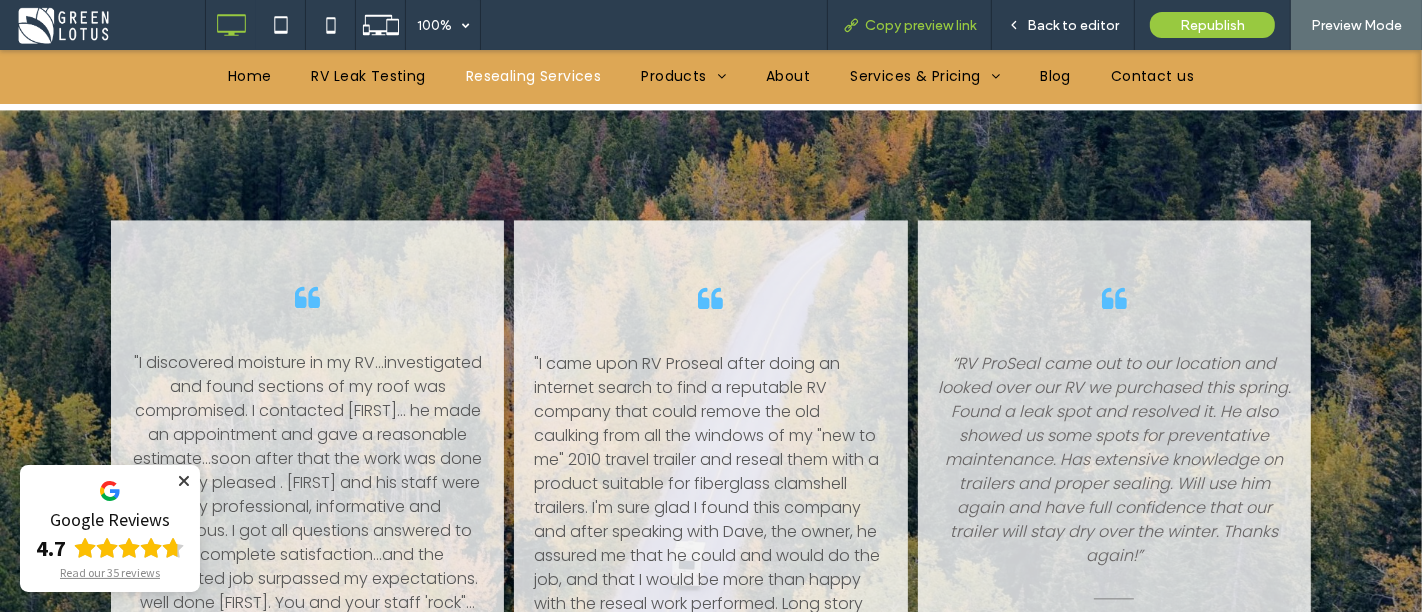 scroll, scrollTop: 3449, scrollLeft: 0, axis: vertical 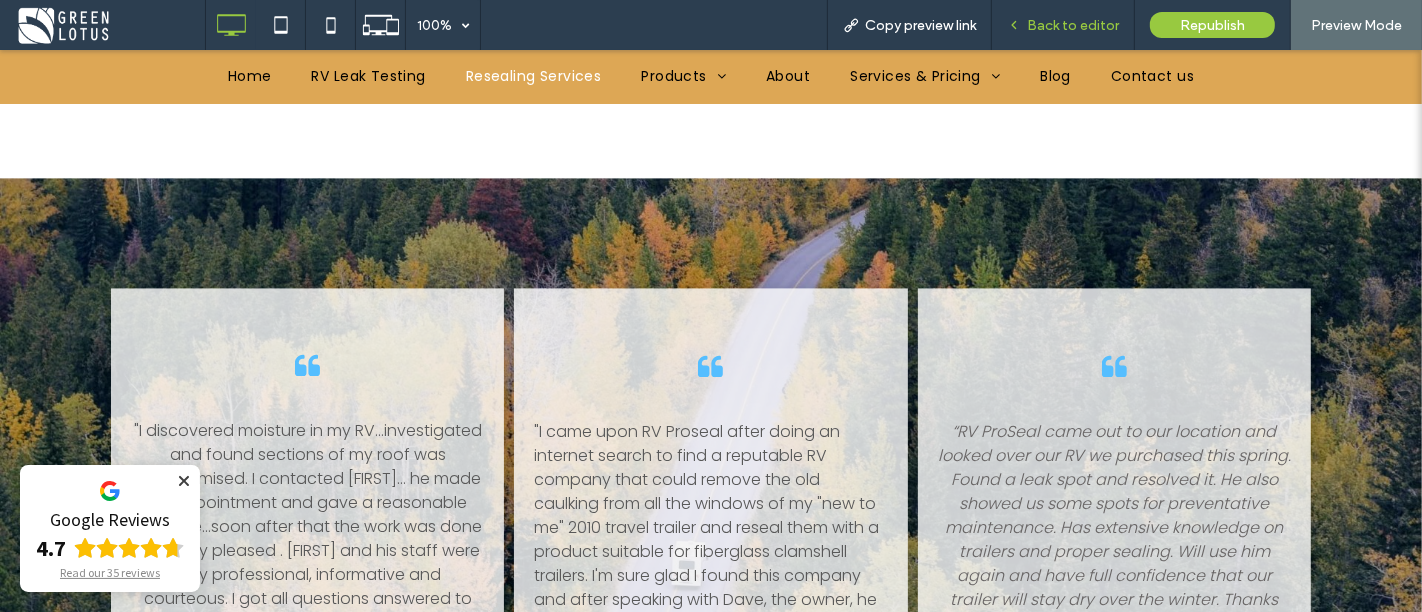 click on "Back to editor" at bounding box center [1073, 25] 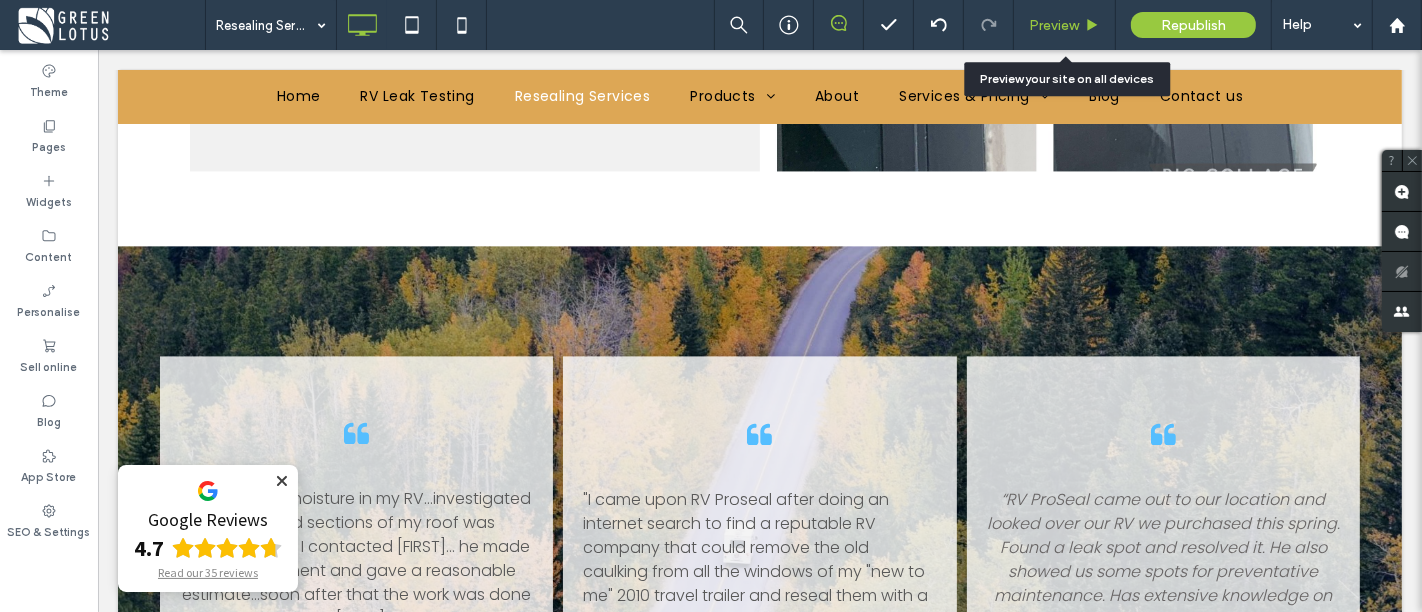 click on "Preview" at bounding box center [1054, 25] 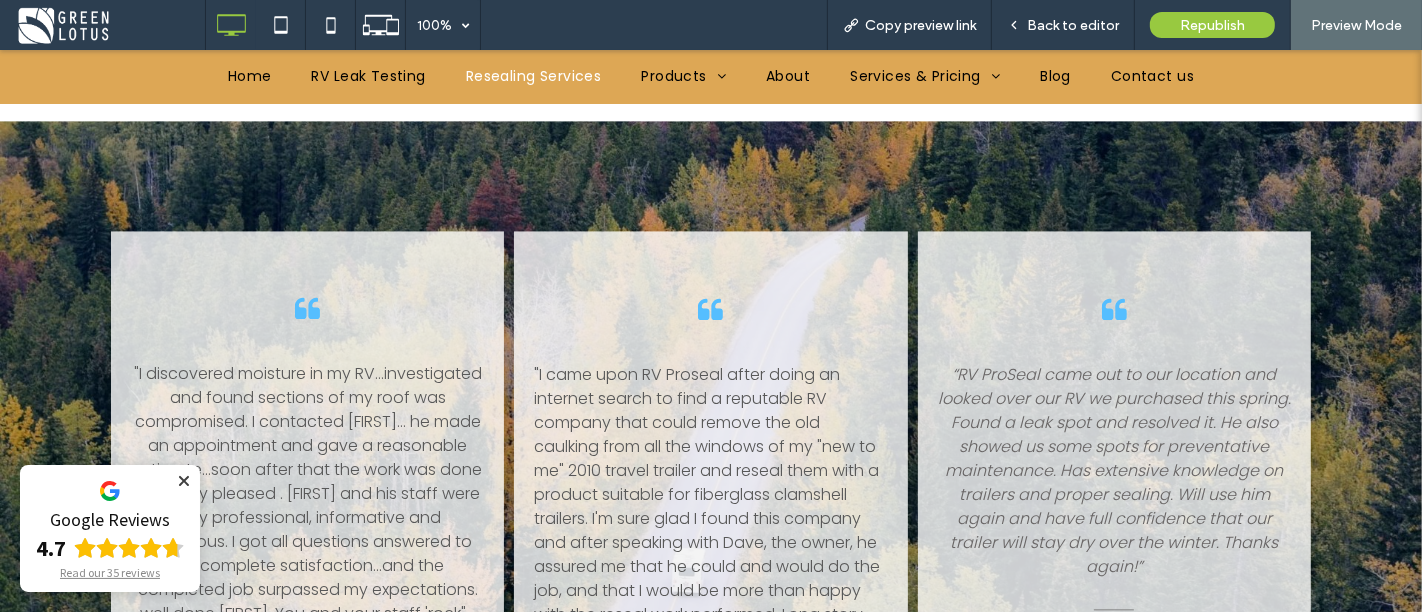 scroll, scrollTop: 3400, scrollLeft: 0, axis: vertical 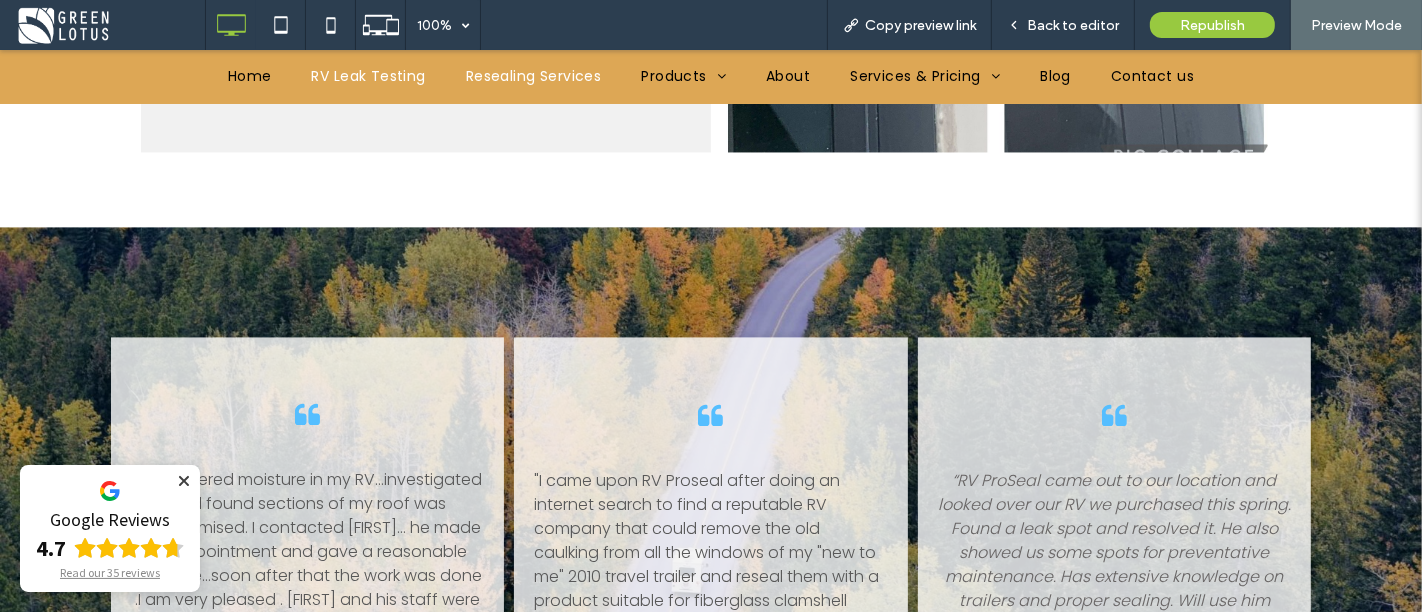 click on "RV Leak Testing" at bounding box center [369, 76] 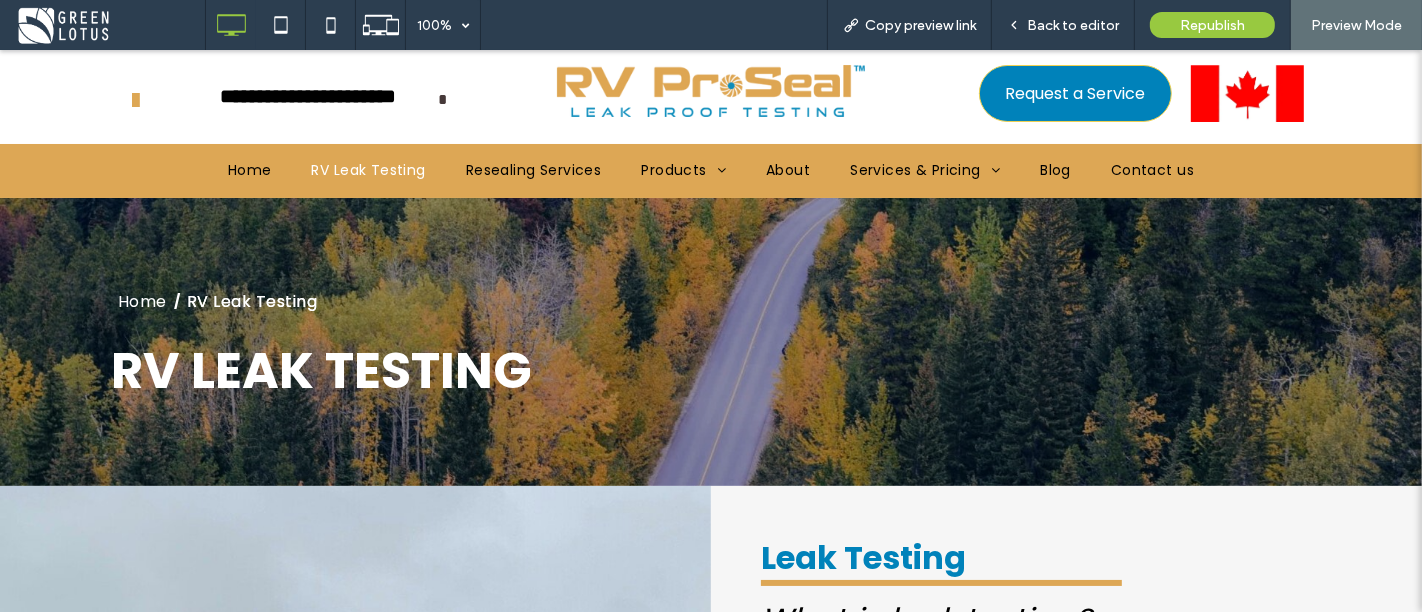 scroll, scrollTop: 0, scrollLeft: 0, axis: both 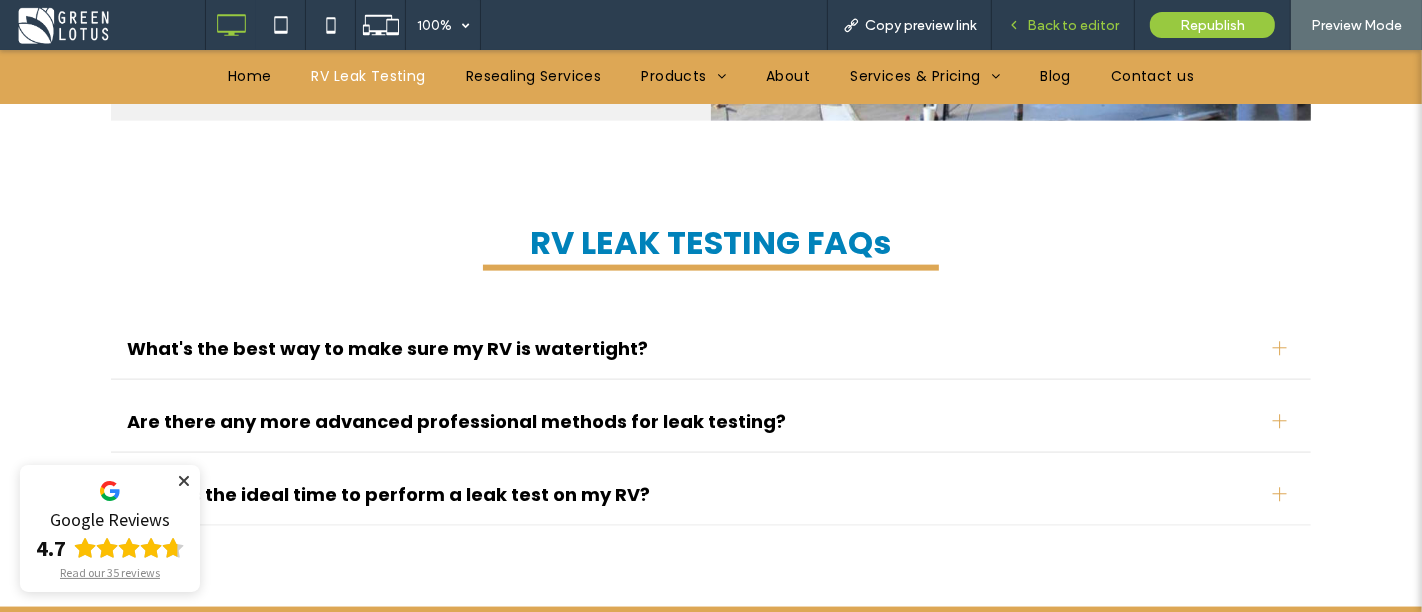 click on "Back to editor" at bounding box center (1073, 25) 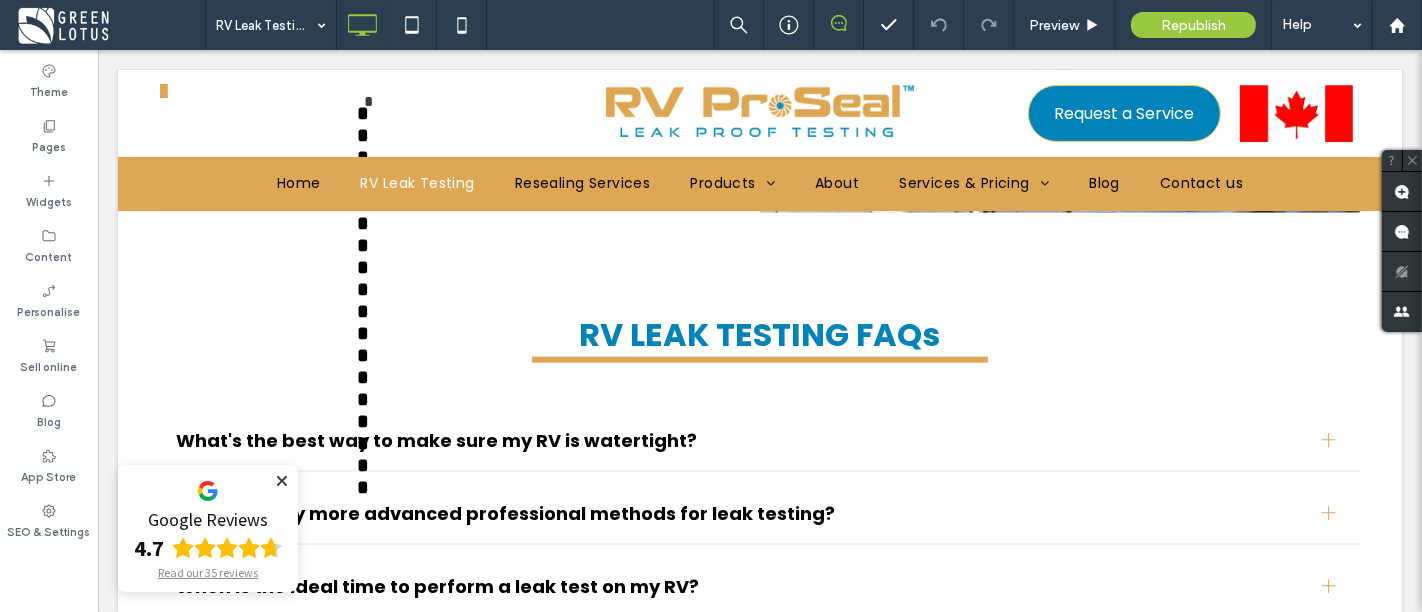 scroll, scrollTop: 8710, scrollLeft: 0, axis: vertical 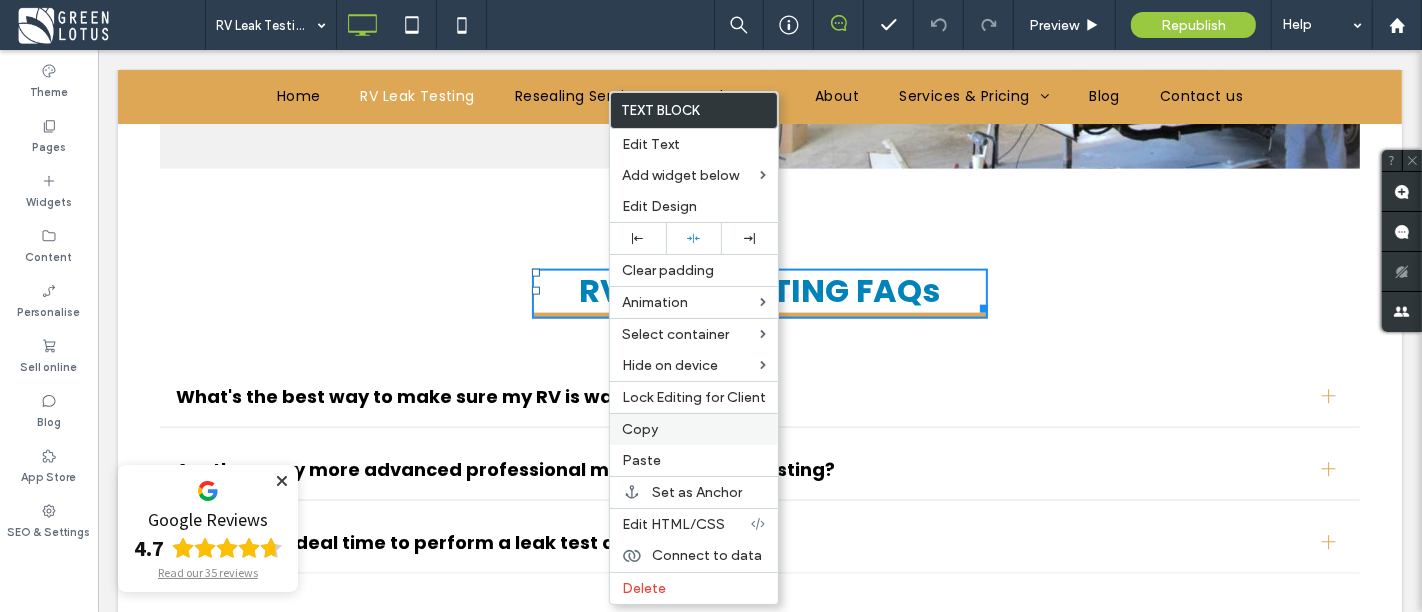 click on "Copy" at bounding box center [694, 429] 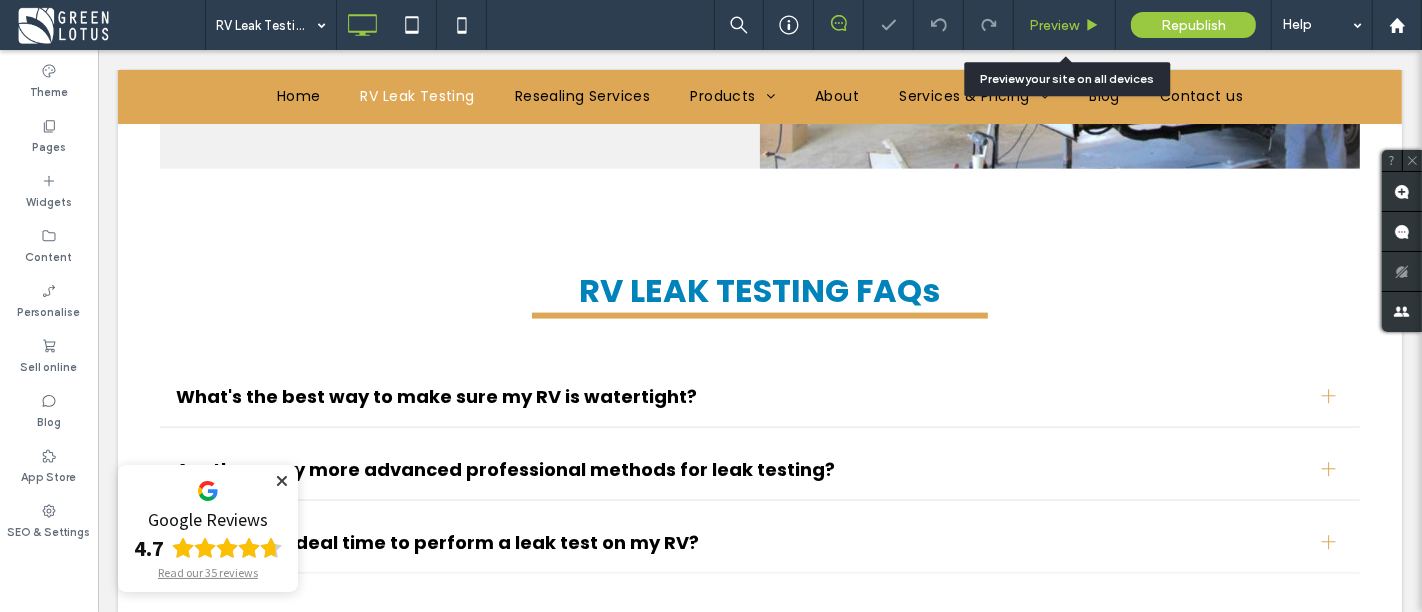 click on "Preview" at bounding box center (1054, 25) 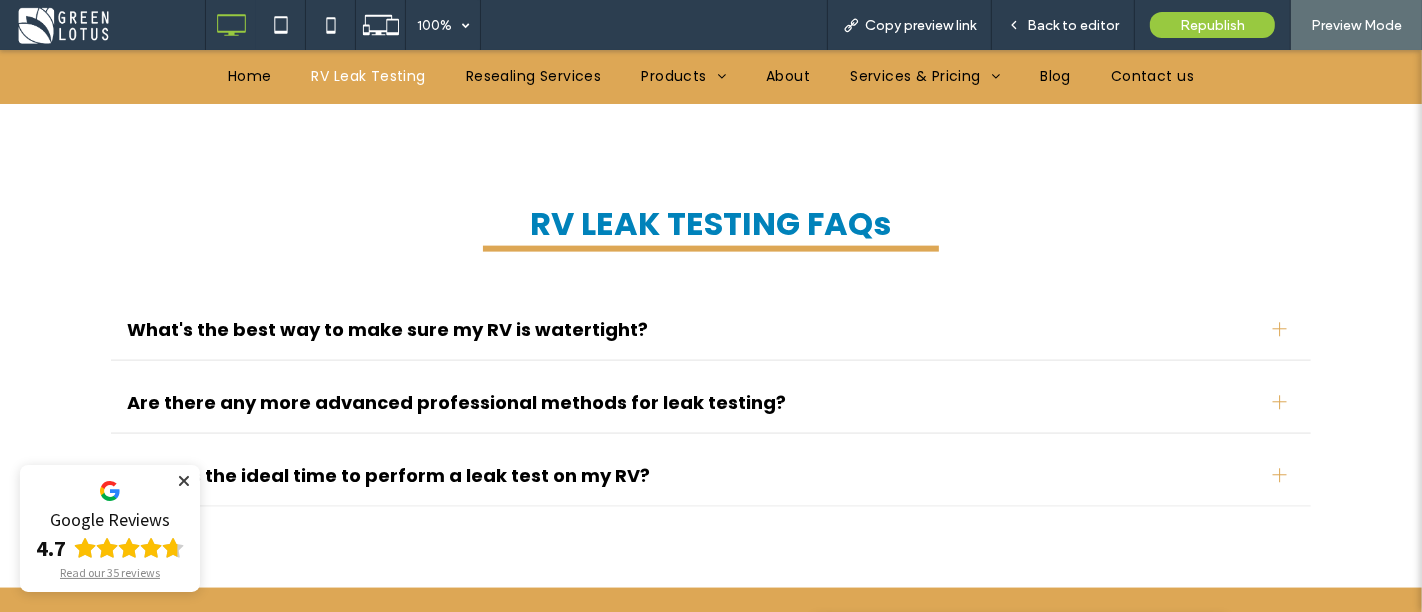 scroll, scrollTop: 8638, scrollLeft: 0, axis: vertical 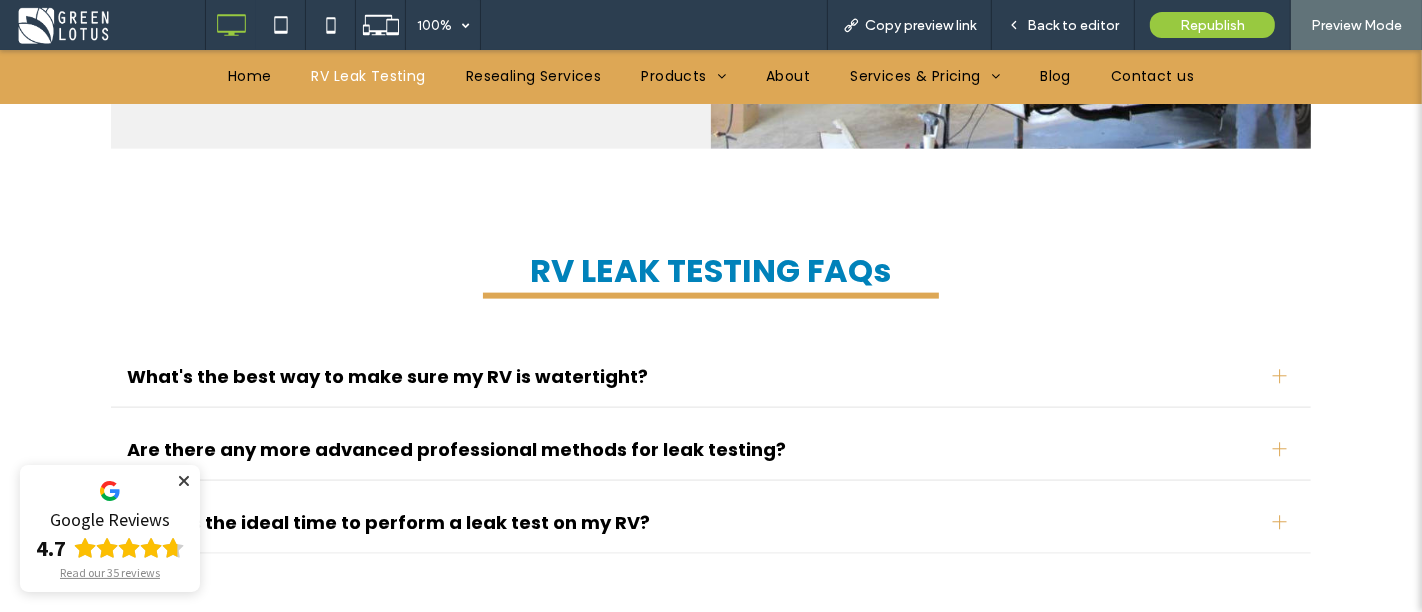 click on "Home
RV Leak Testing
Resealing Services
Products
RV Covers
About
Services & Pricing
RV ProSeal Leak Testing
RV ProSeal Mobile Repair
Purchase Inspections
RV Dealer Program
Blog
Contact us" at bounding box center (711, 77) 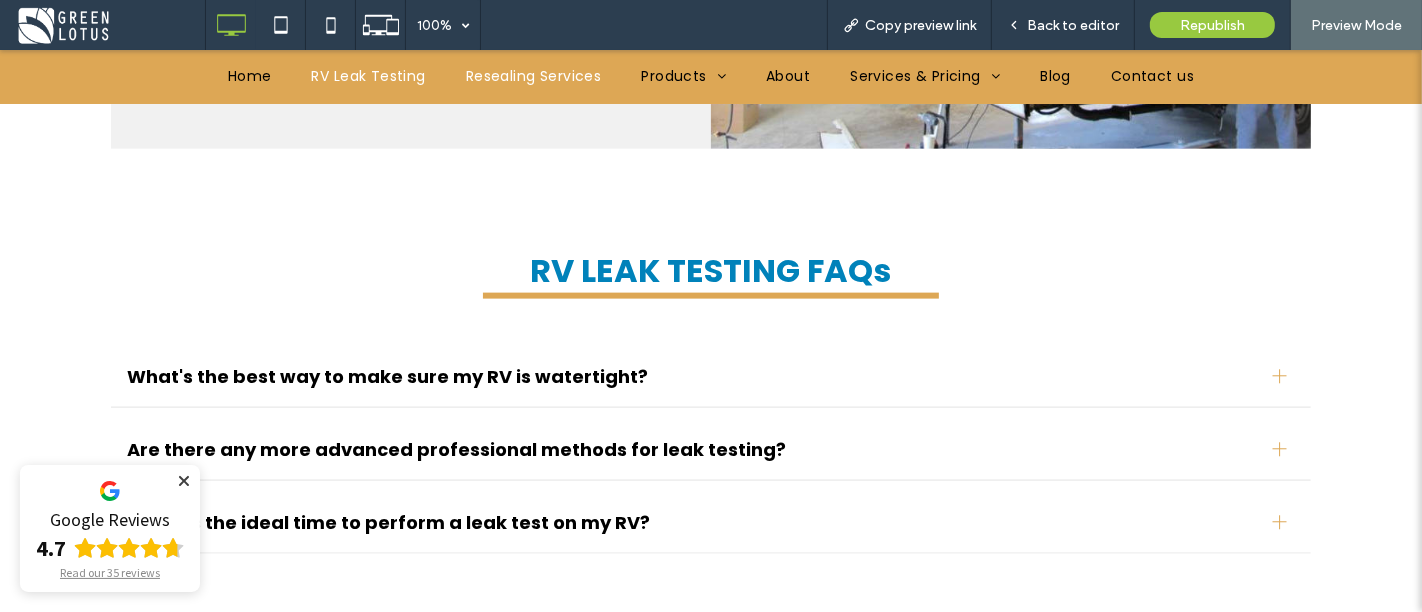 click on "Resealing Services" at bounding box center (534, 76) 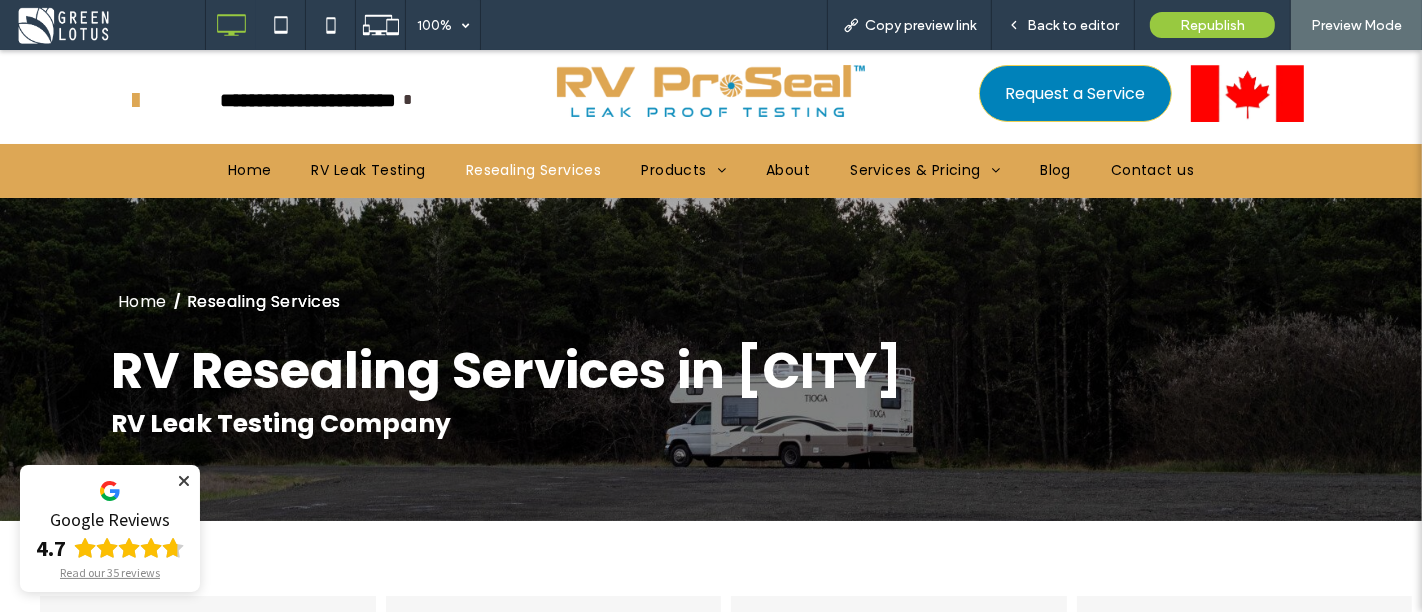 scroll, scrollTop: 0, scrollLeft: 0, axis: both 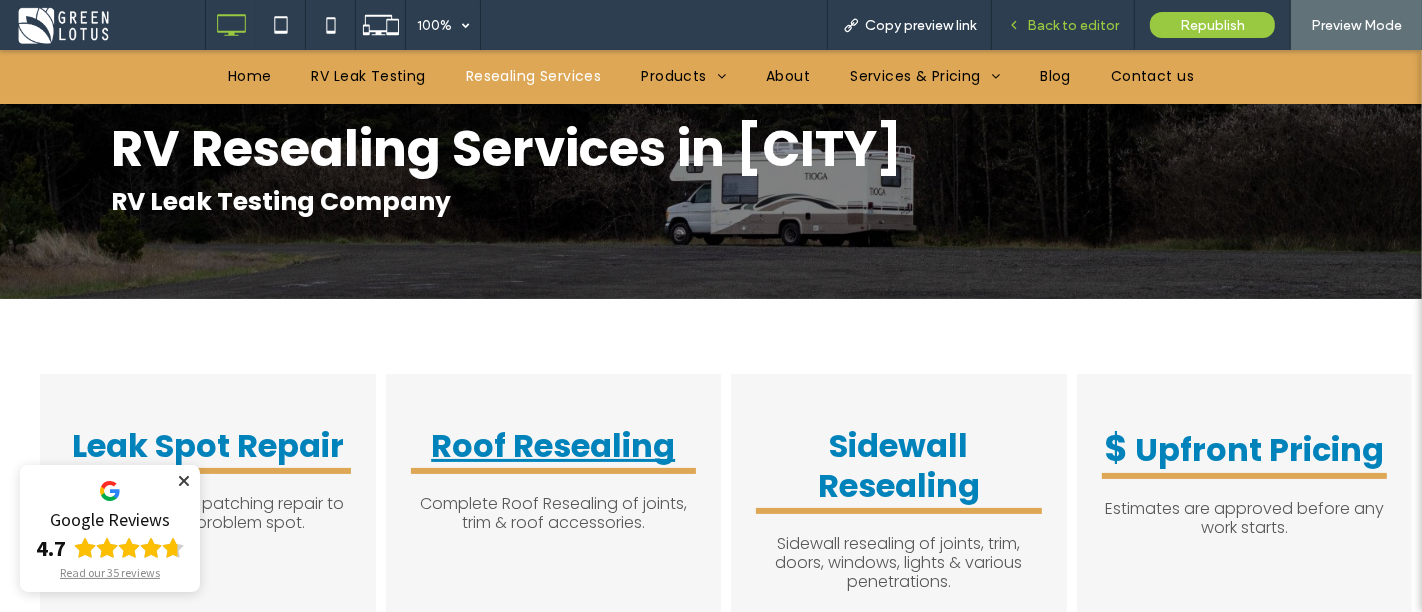 click on "Back to editor" at bounding box center (1073, 25) 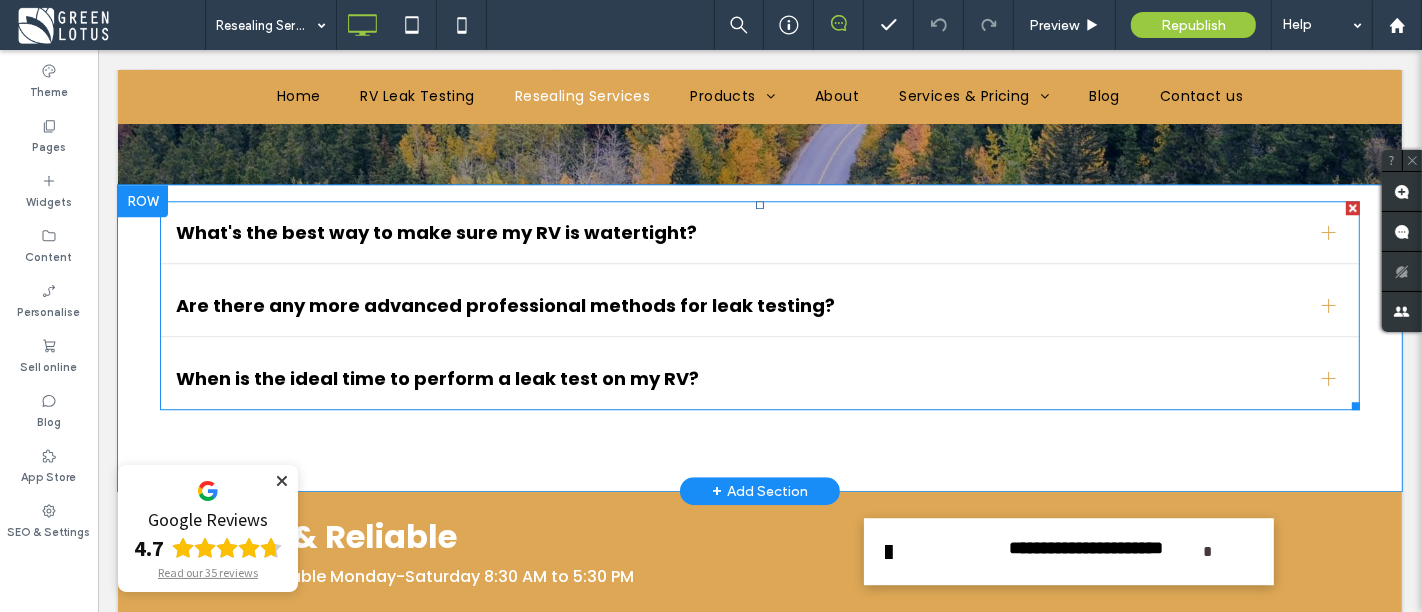 scroll, scrollTop: 4555, scrollLeft: 0, axis: vertical 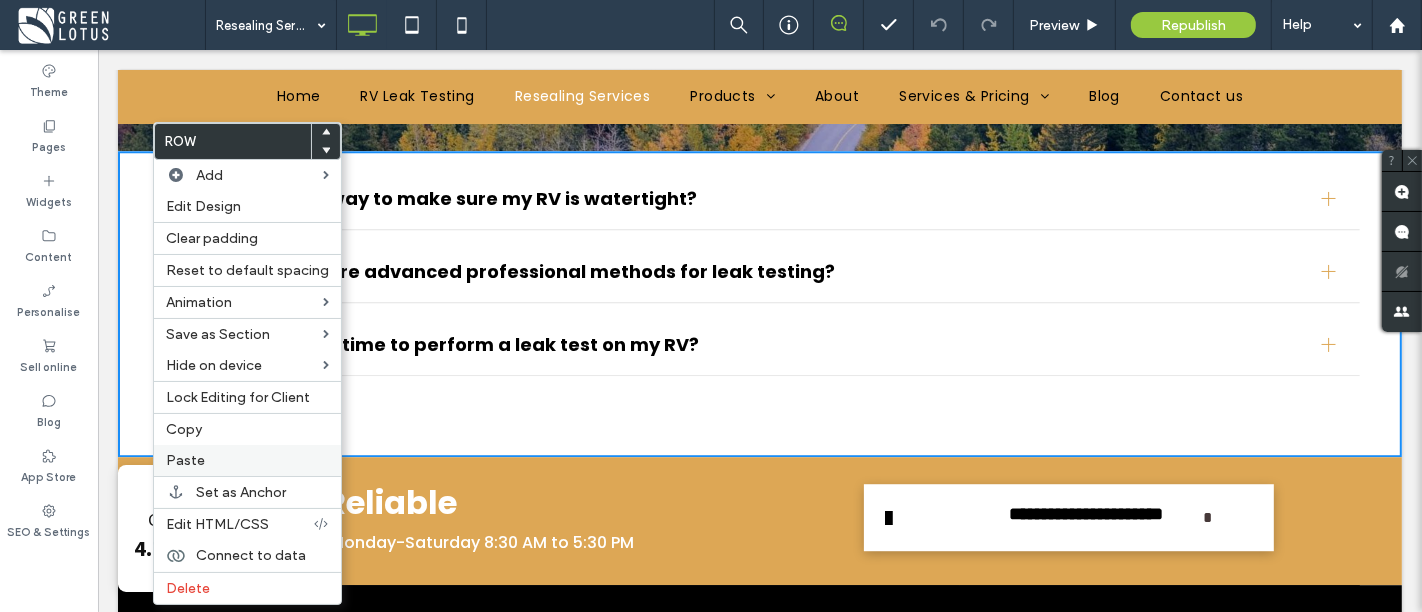 click on "Paste" at bounding box center (247, 460) 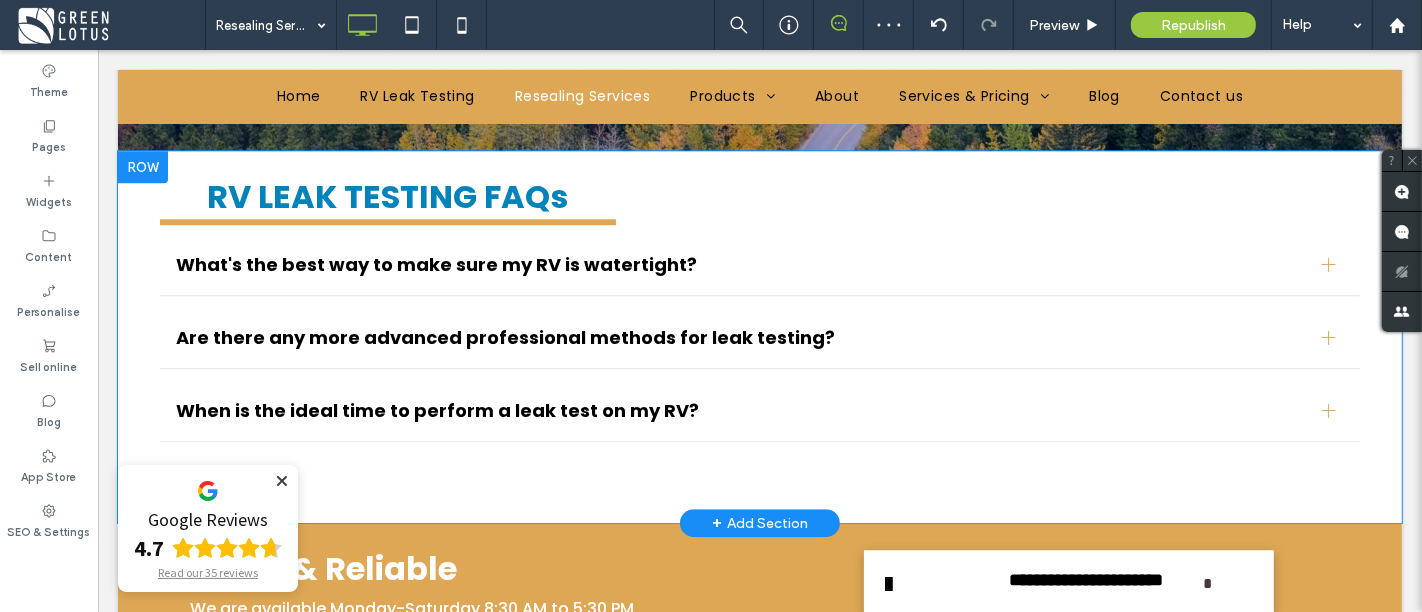 click at bounding box center (142, 167) 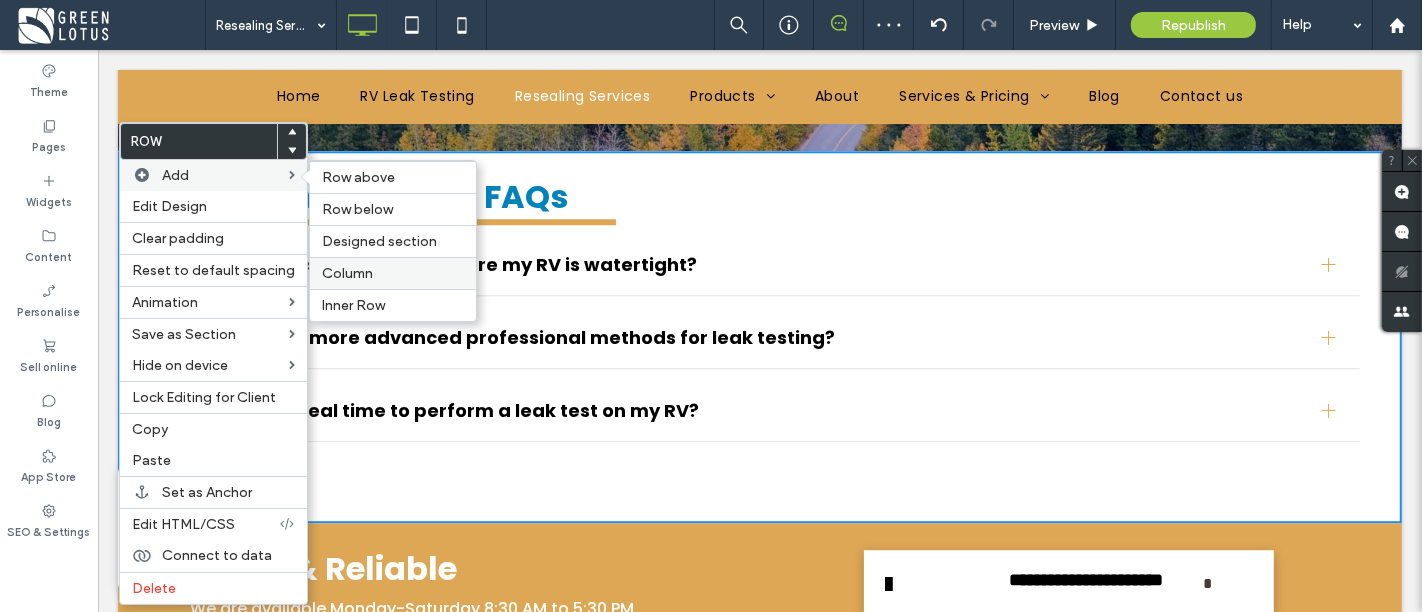 click on "Column" at bounding box center [393, 273] 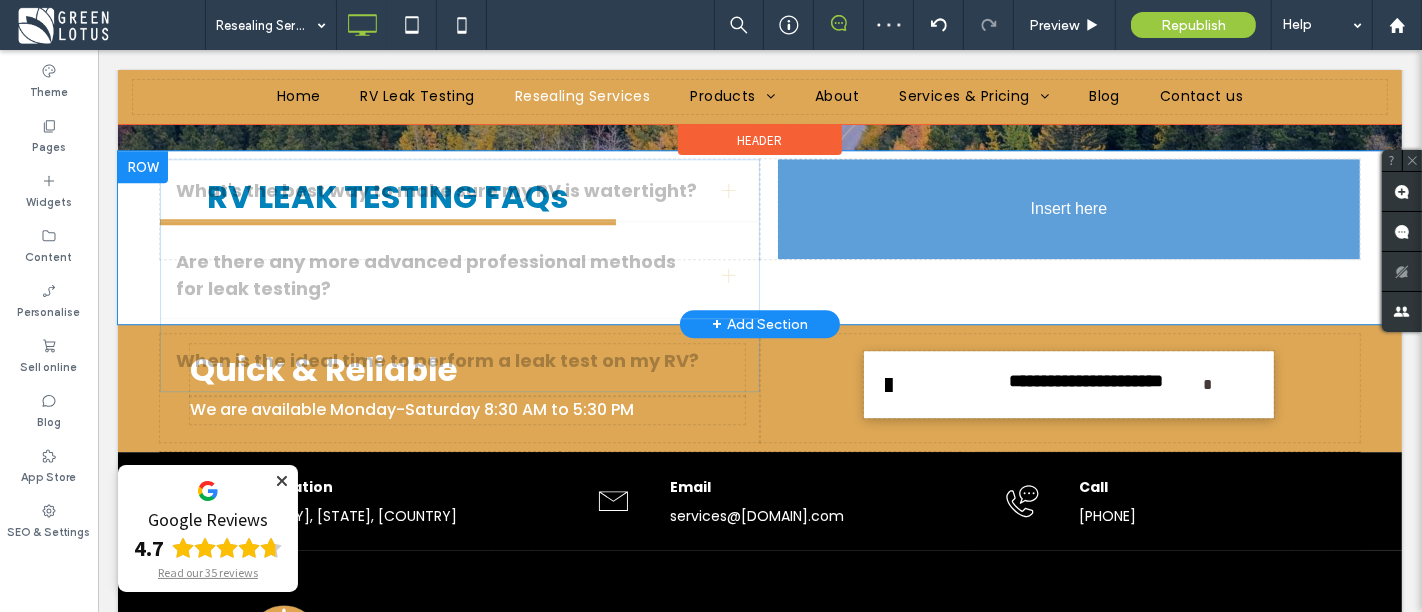drag, startPoint x: 425, startPoint y: 272, endPoint x: 853, endPoint y: 225, distance: 430.57288 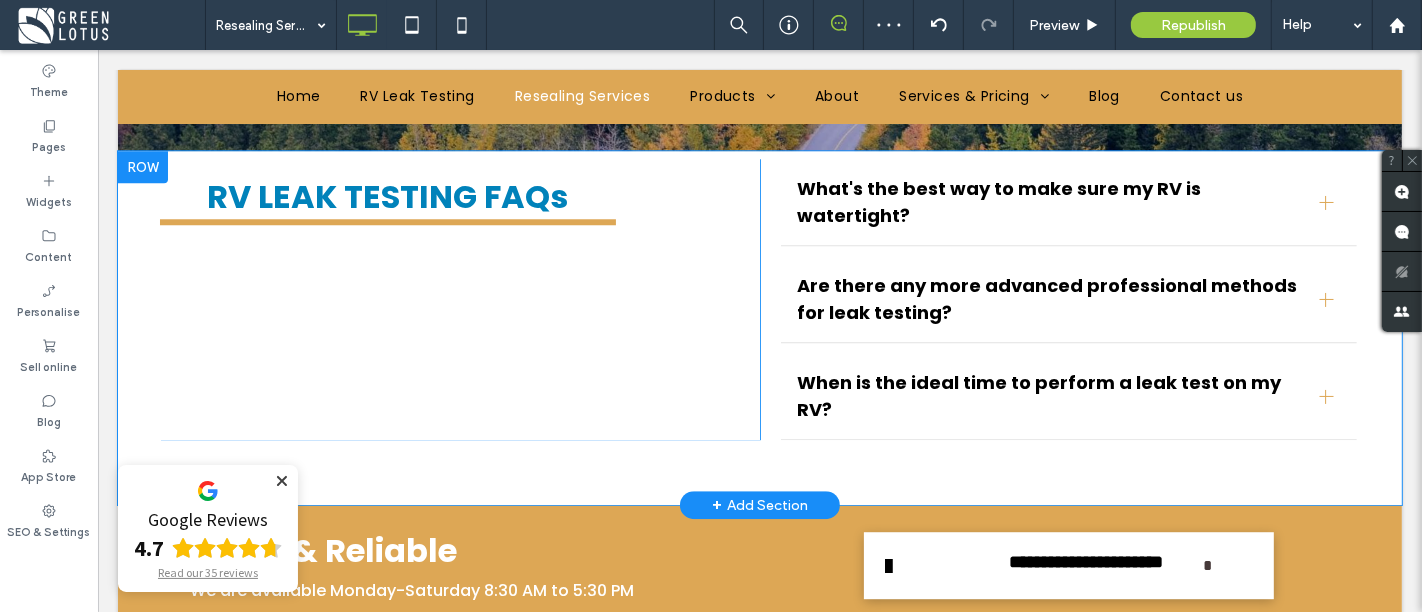 scroll, scrollTop: 4444, scrollLeft: 0, axis: vertical 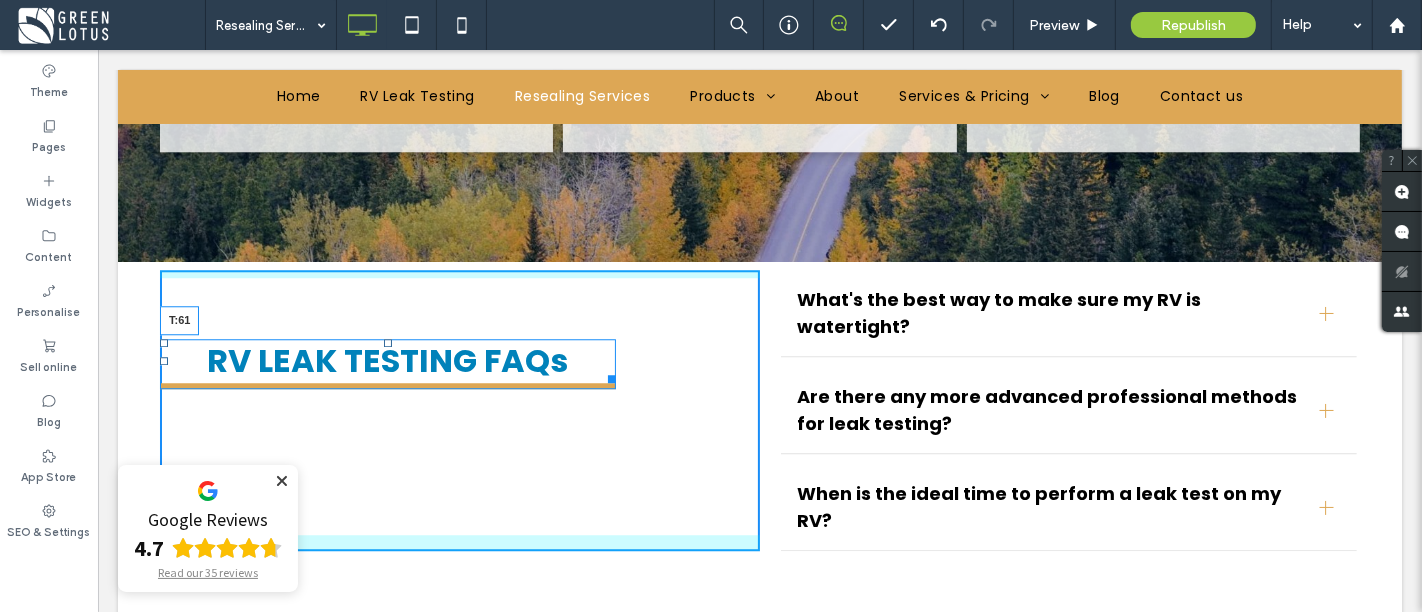 drag, startPoint x: 382, startPoint y: 278, endPoint x: 389, endPoint y: 331, distance: 53.460266 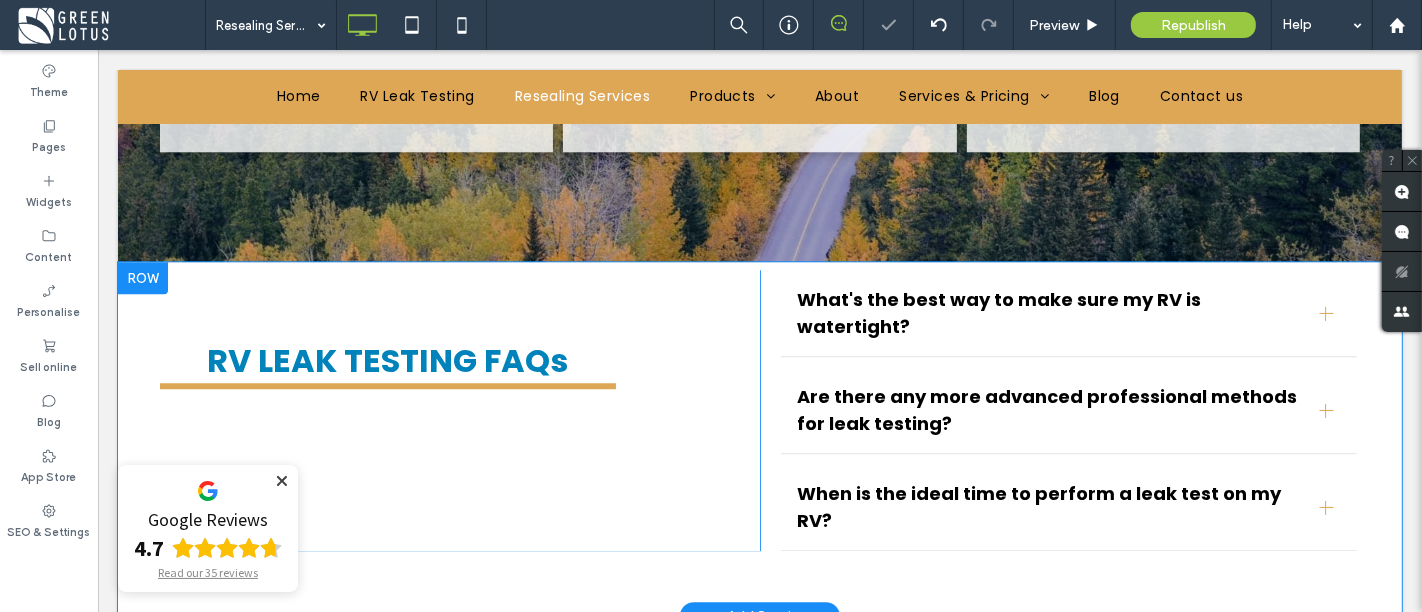 click at bounding box center (142, 278) 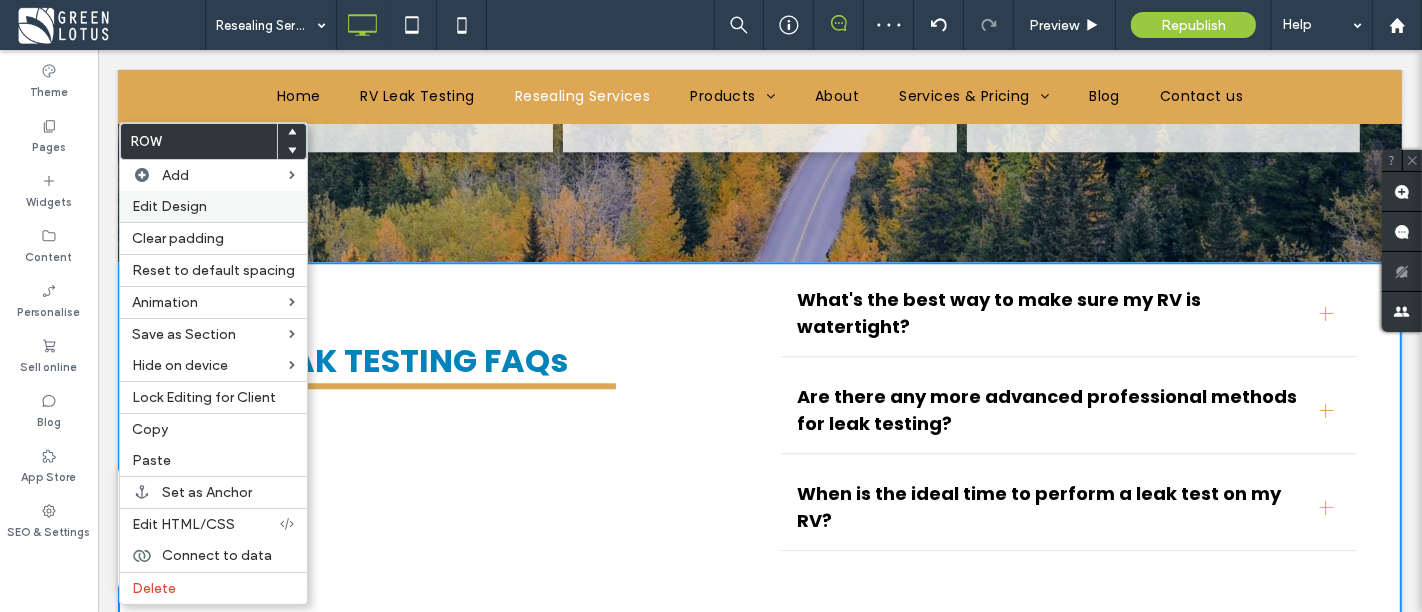 click on "Edit Design" at bounding box center [169, 206] 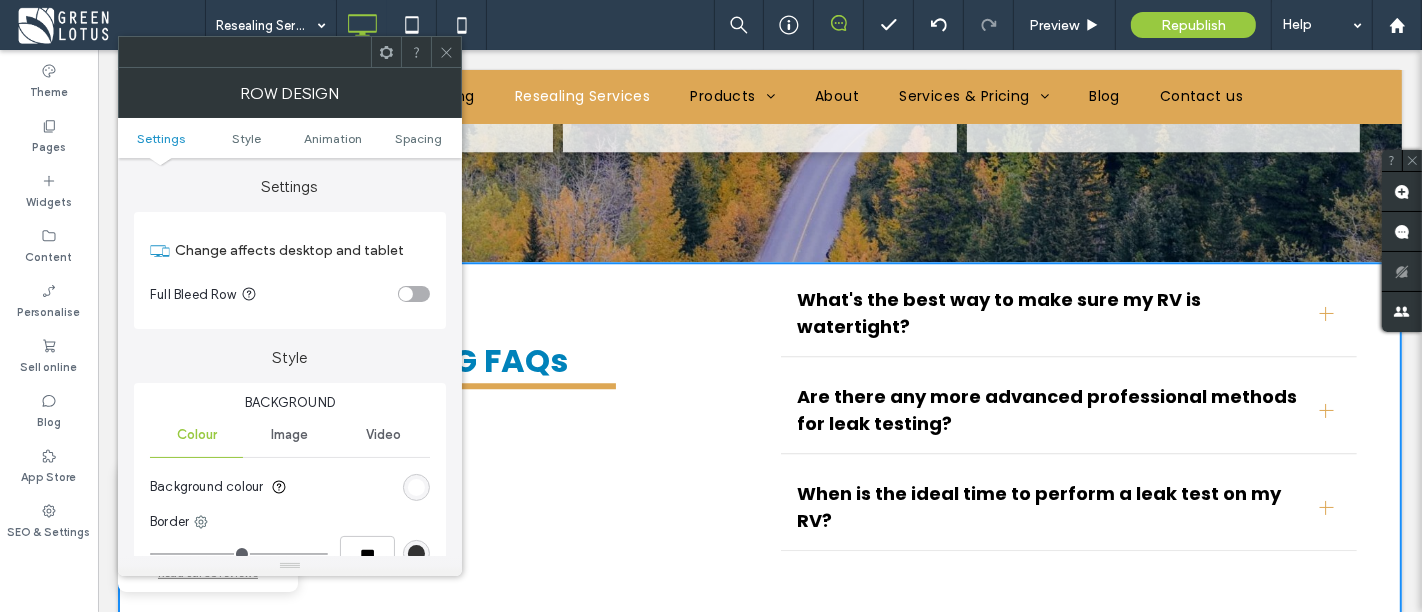 click on "Settings Style Animation Spacing" at bounding box center [290, 138] 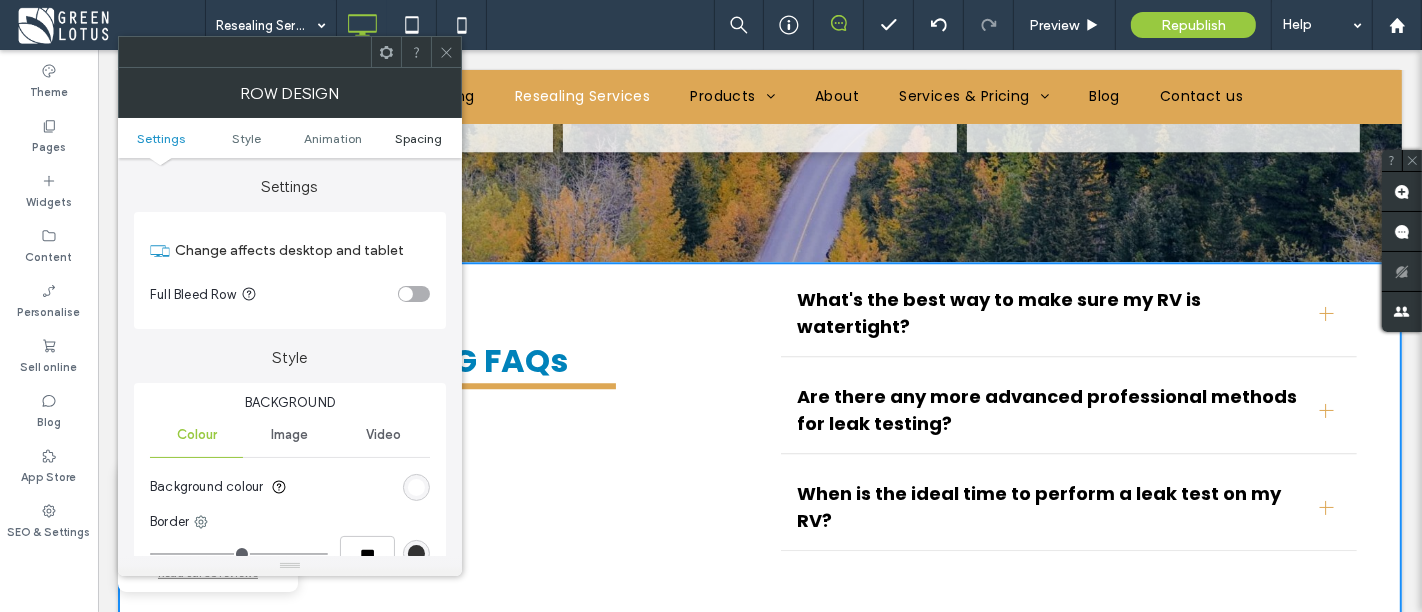 click on "Spacing" at bounding box center (418, 138) 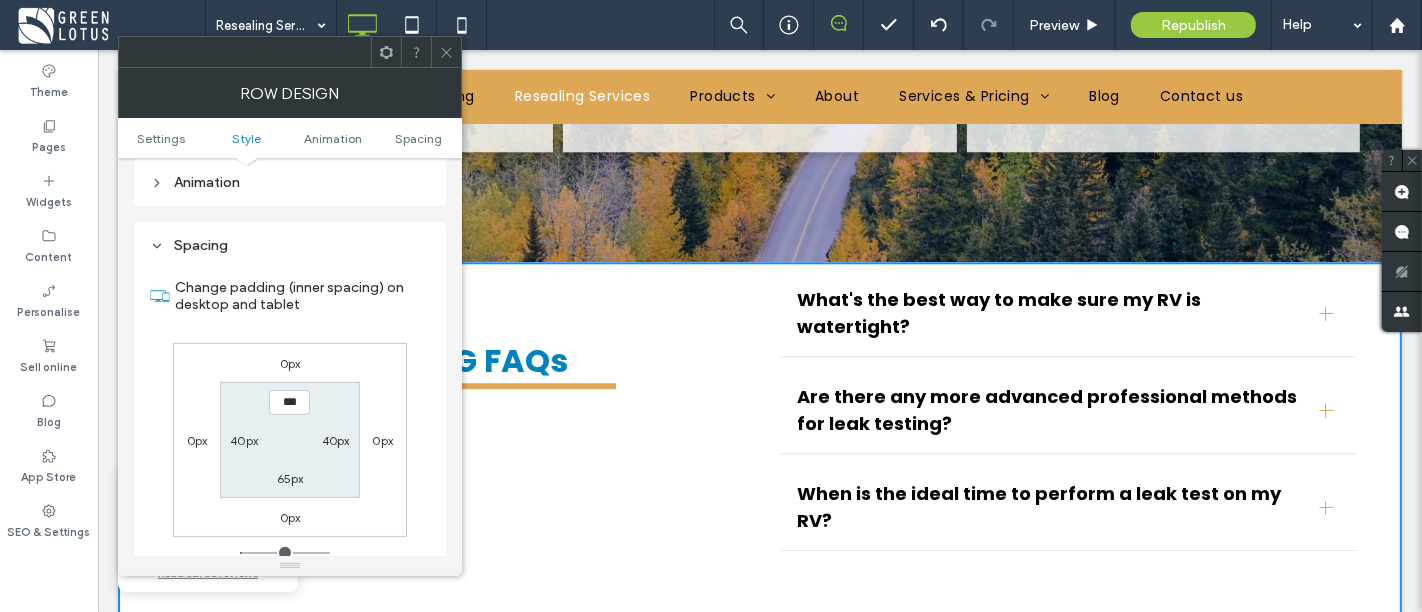 scroll, scrollTop: 562, scrollLeft: 0, axis: vertical 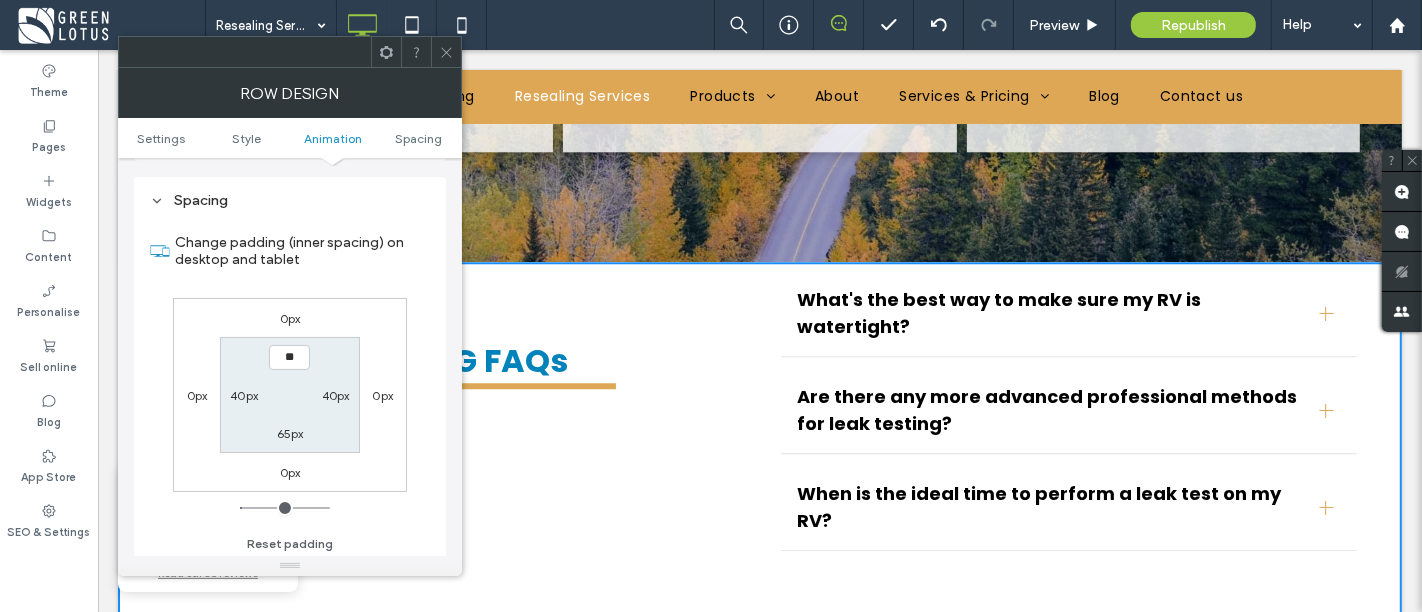 type on "****" 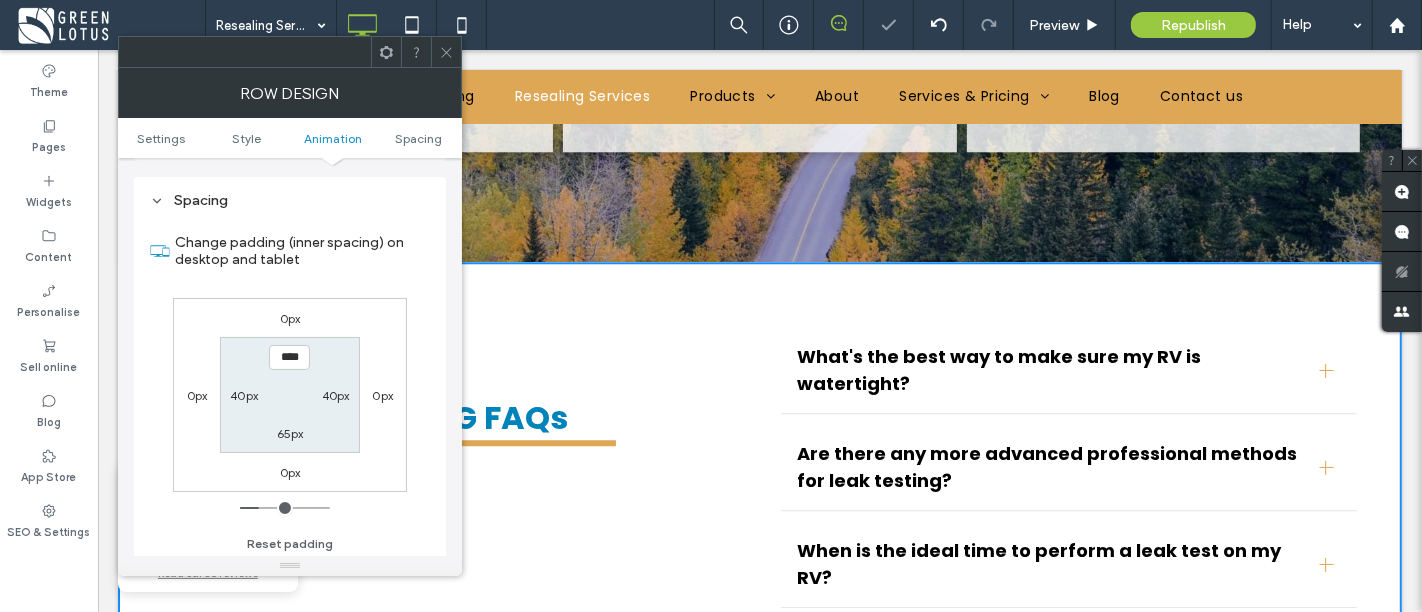 click on "****" at bounding box center (289, 357) 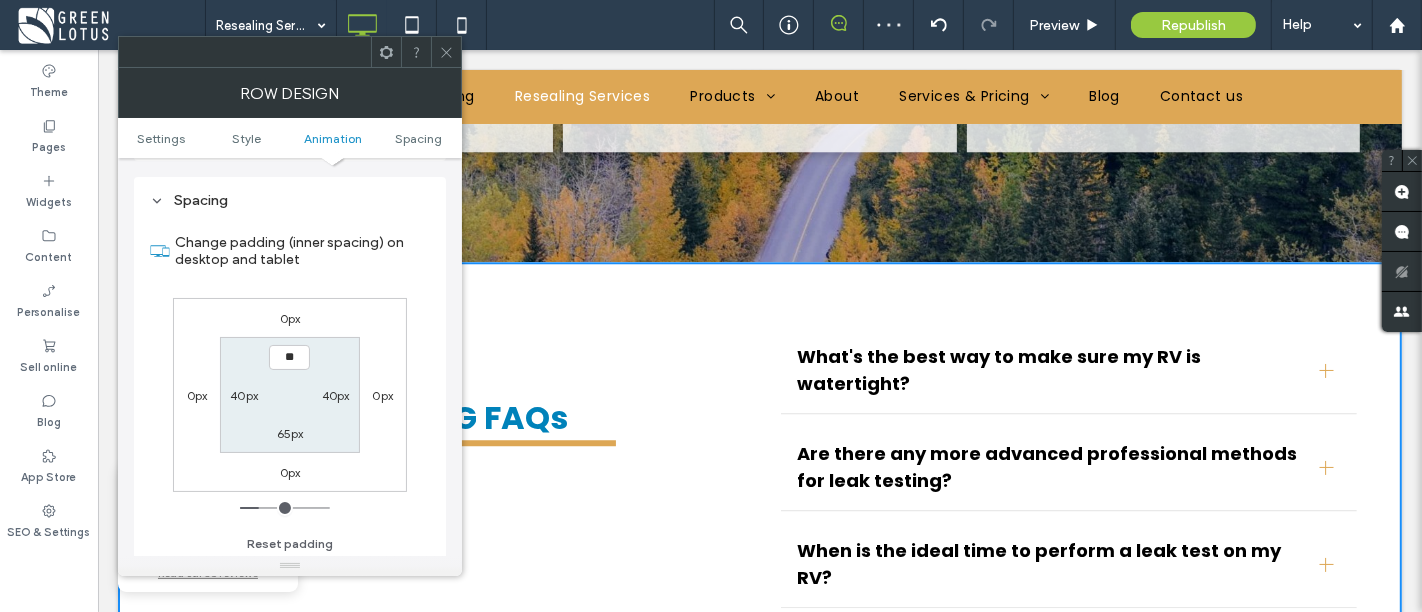 type on "****" 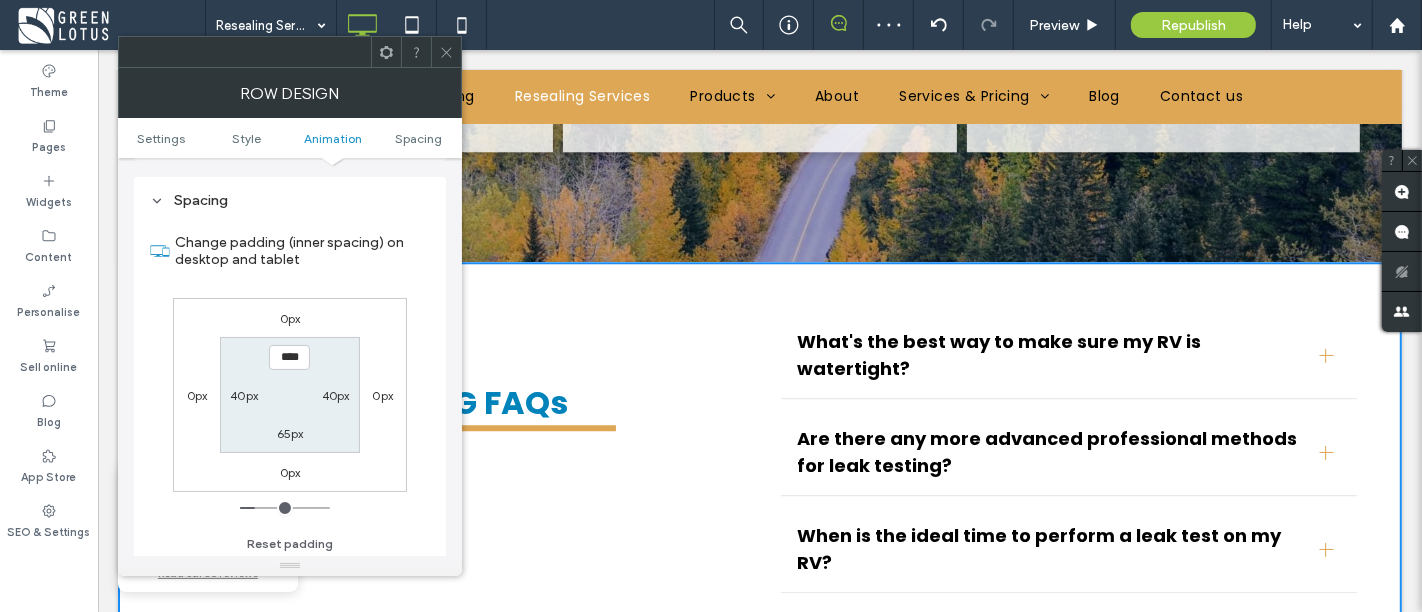 click on "****" at bounding box center (289, 357) 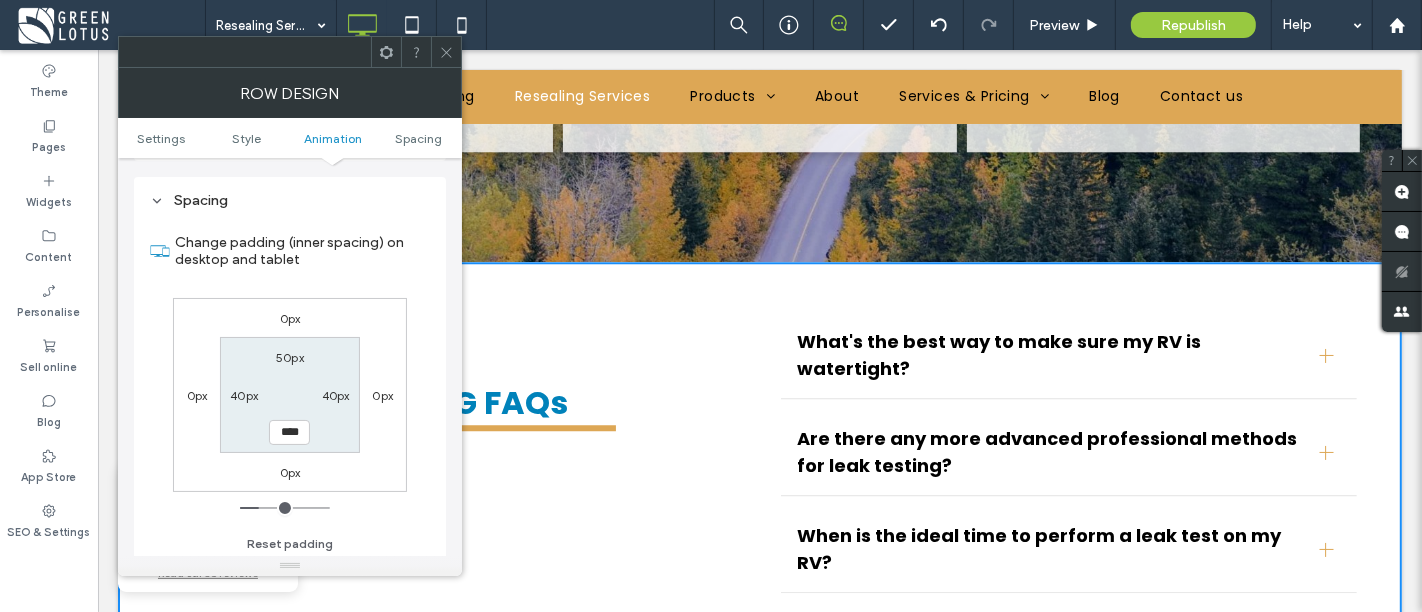 type on "****" 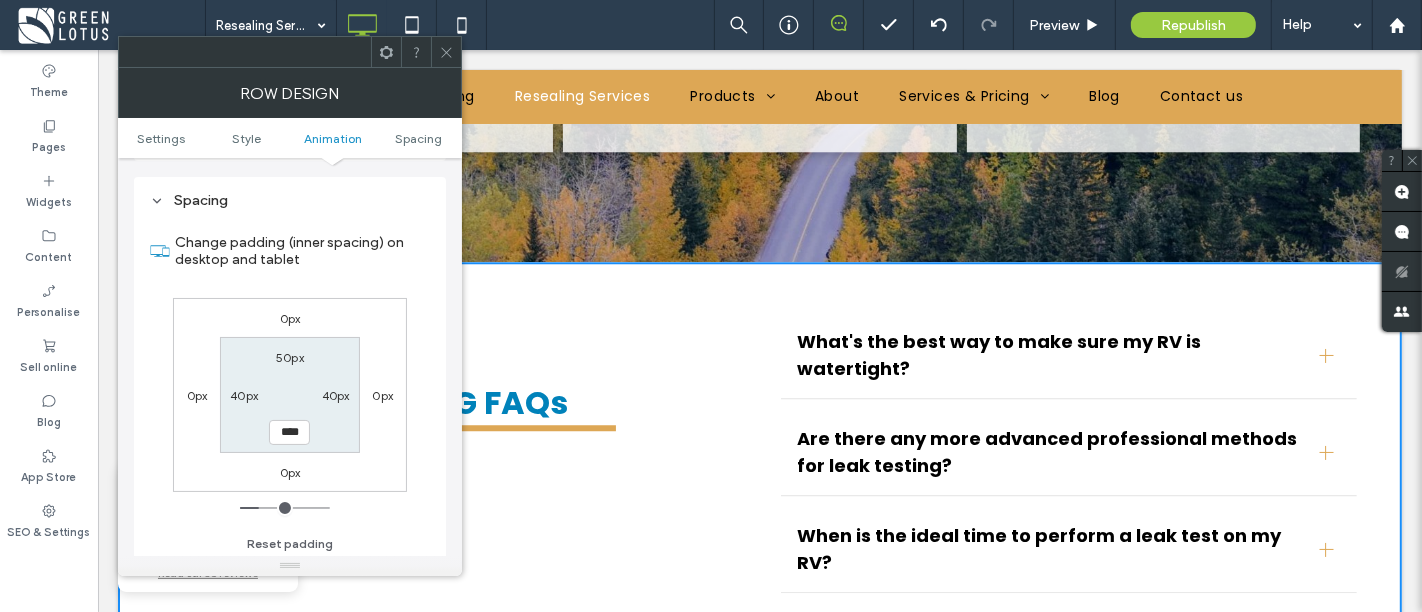 type on "**" 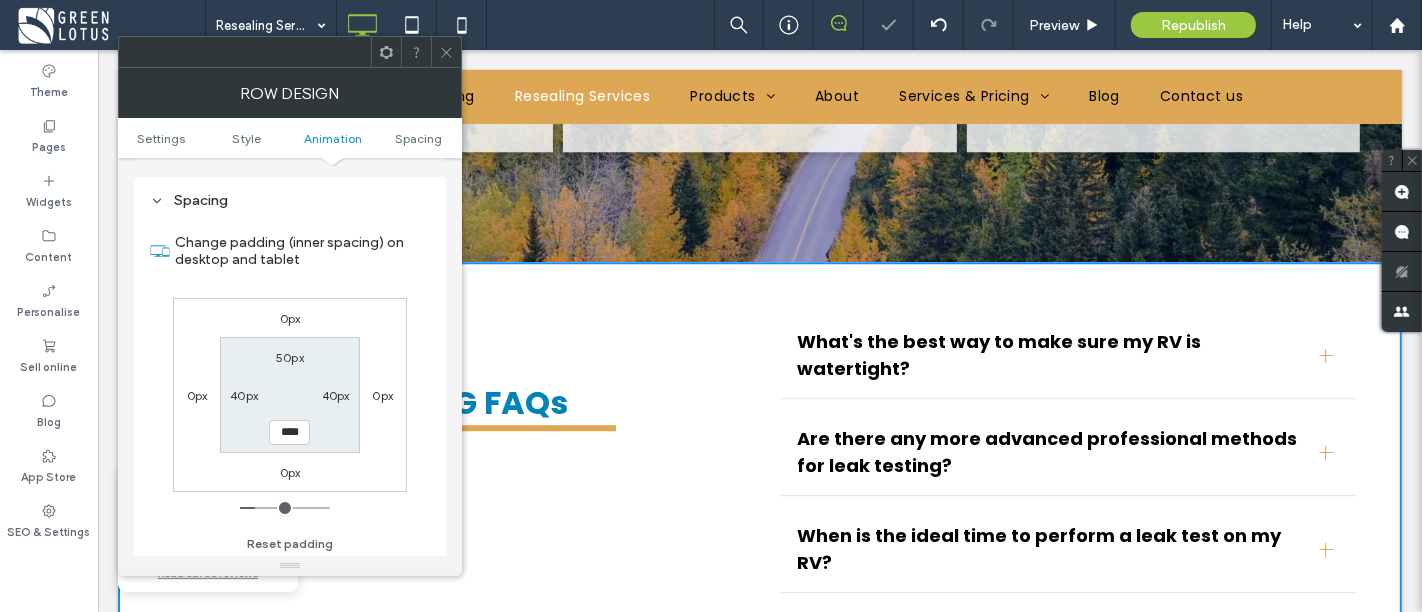 click on "50px 40px **** 40px" at bounding box center [289, 394] 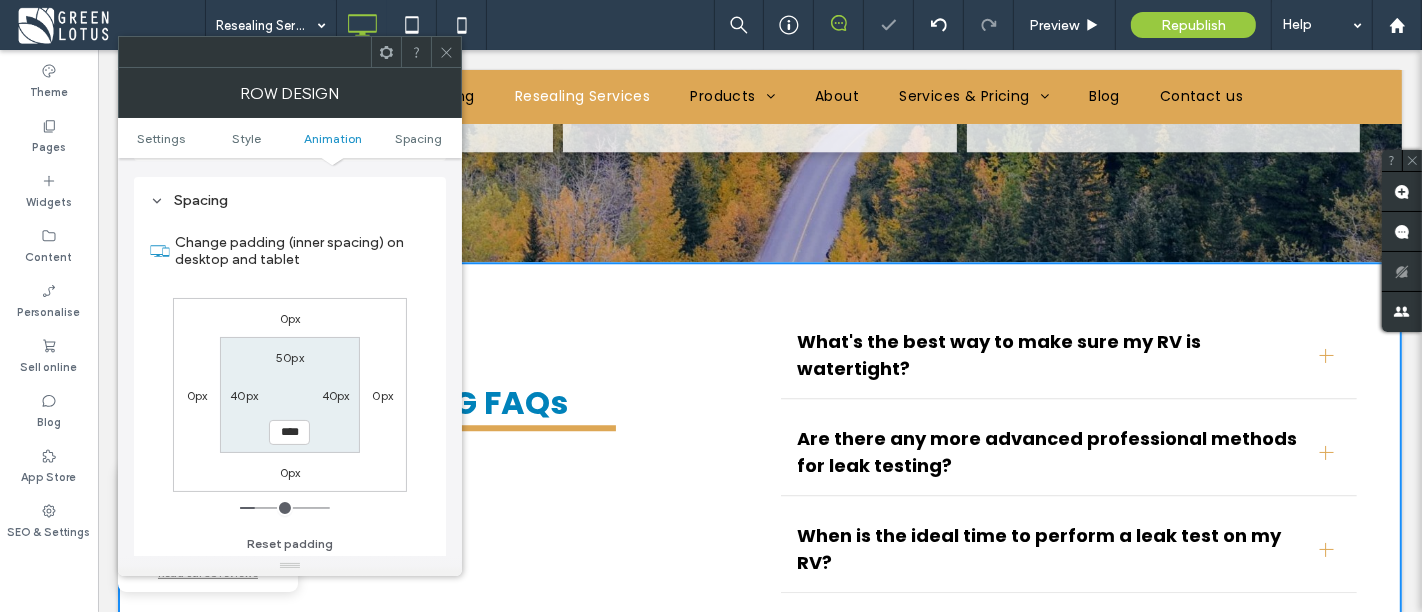 click at bounding box center (446, 52) 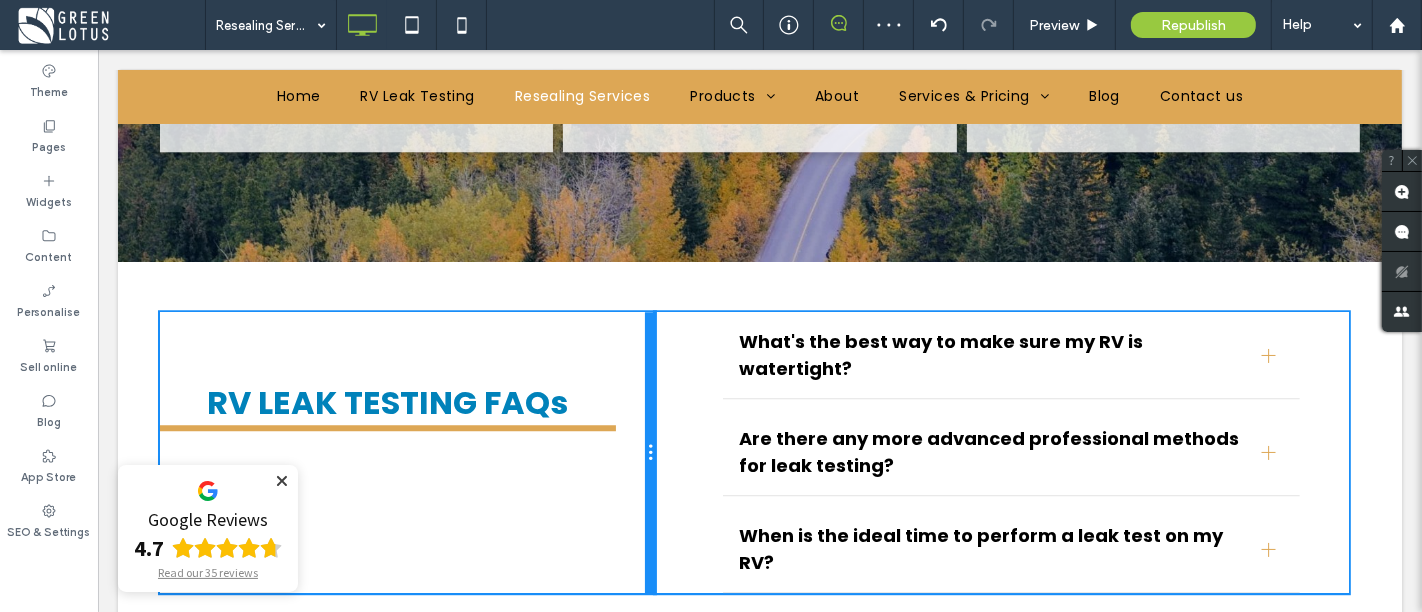 drag, startPoint x: 747, startPoint y: 411, endPoint x: 699, endPoint y: 464, distance: 71.50524 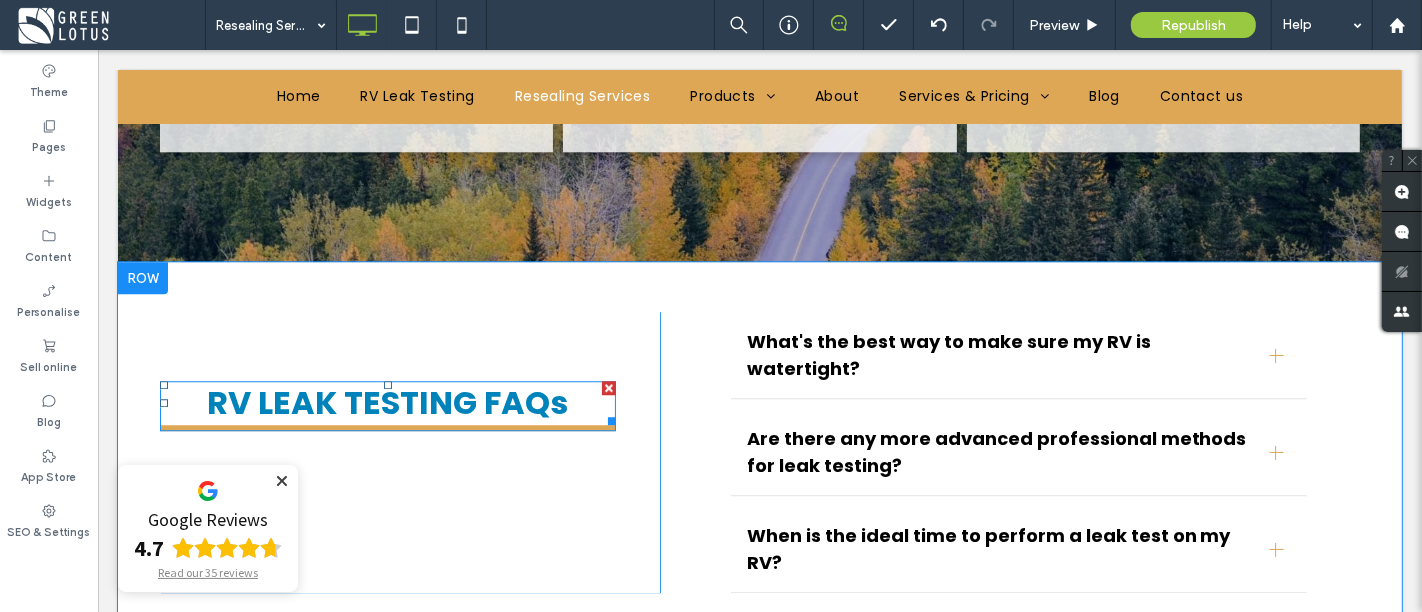 click on "RV LEAK TESTING FAQs" at bounding box center (386, 402) 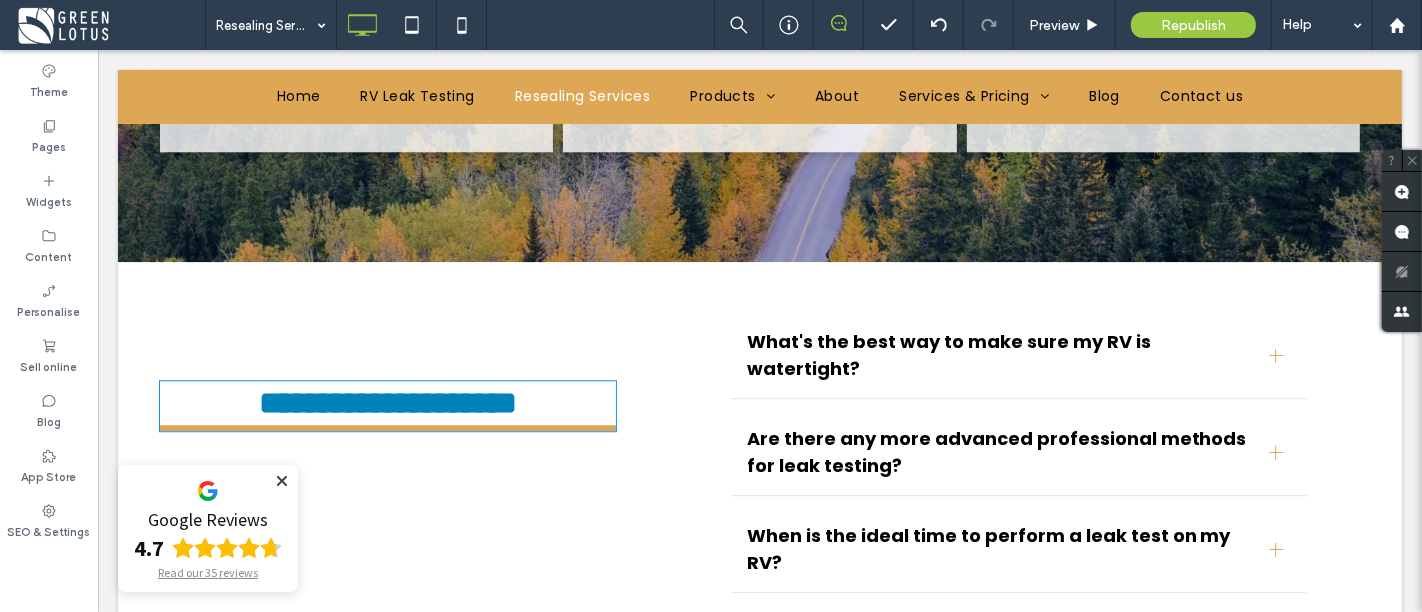click on "**********" at bounding box center [387, 403] 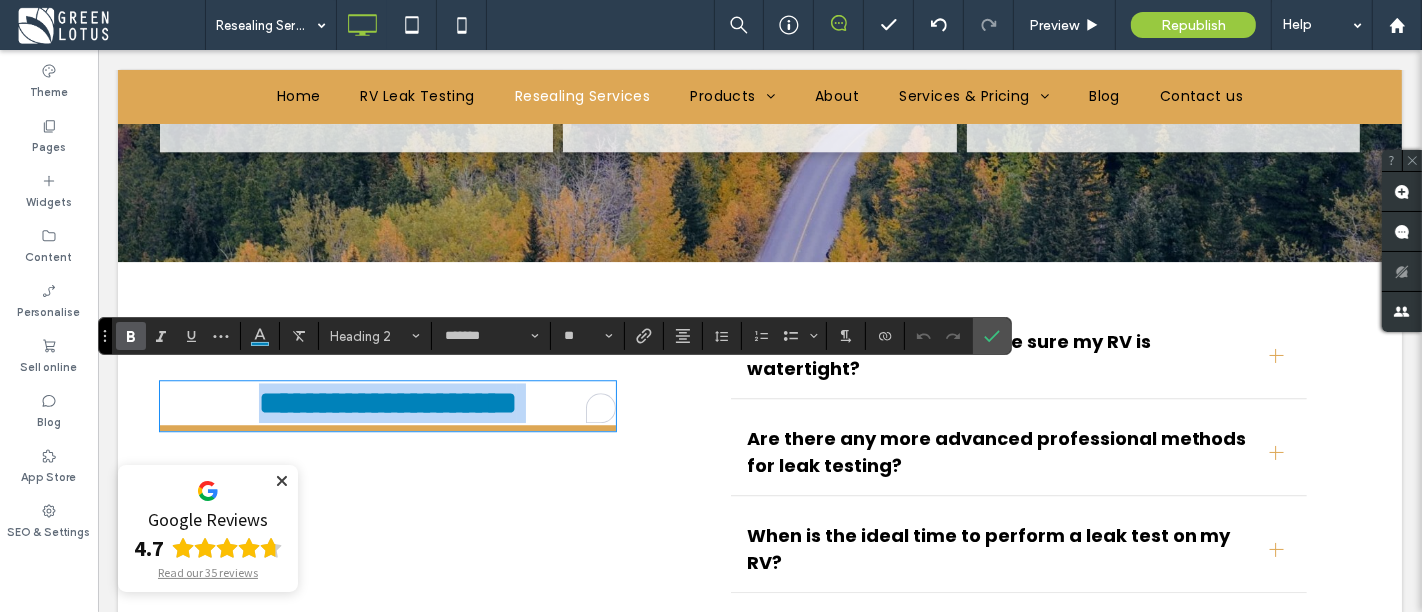 click on "**********" at bounding box center [387, 403] 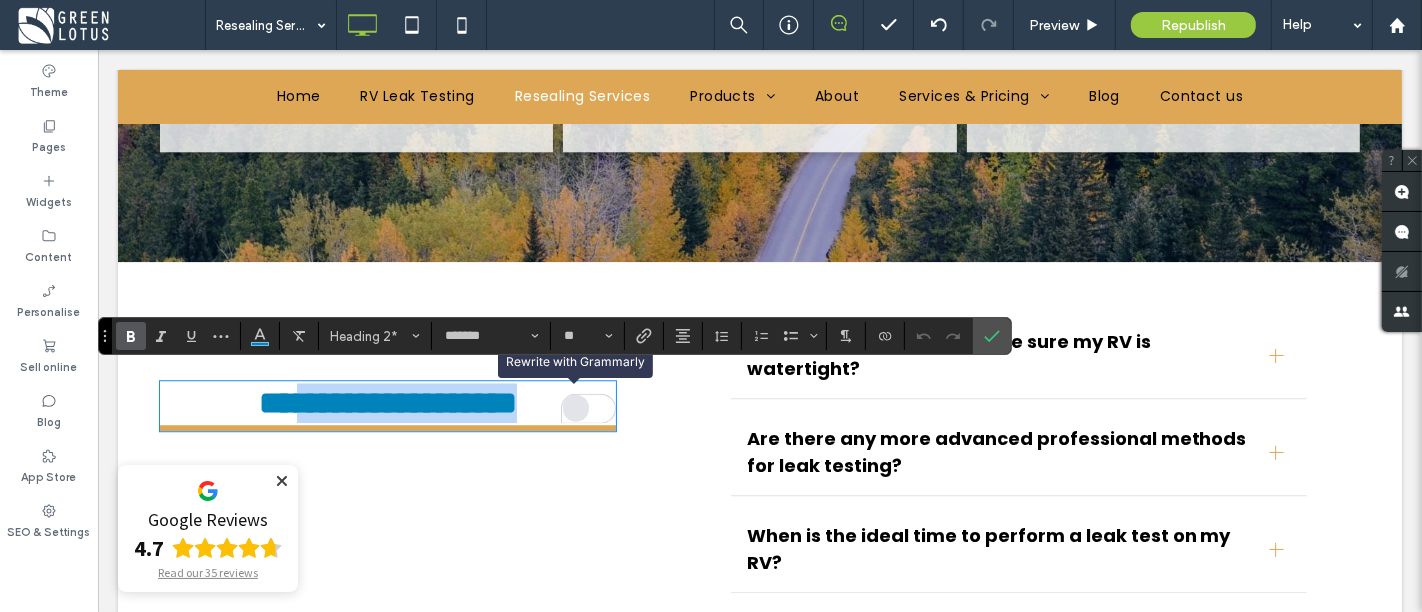 drag, startPoint x: 257, startPoint y: 391, endPoint x: 571, endPoint y: 391, distance: 314 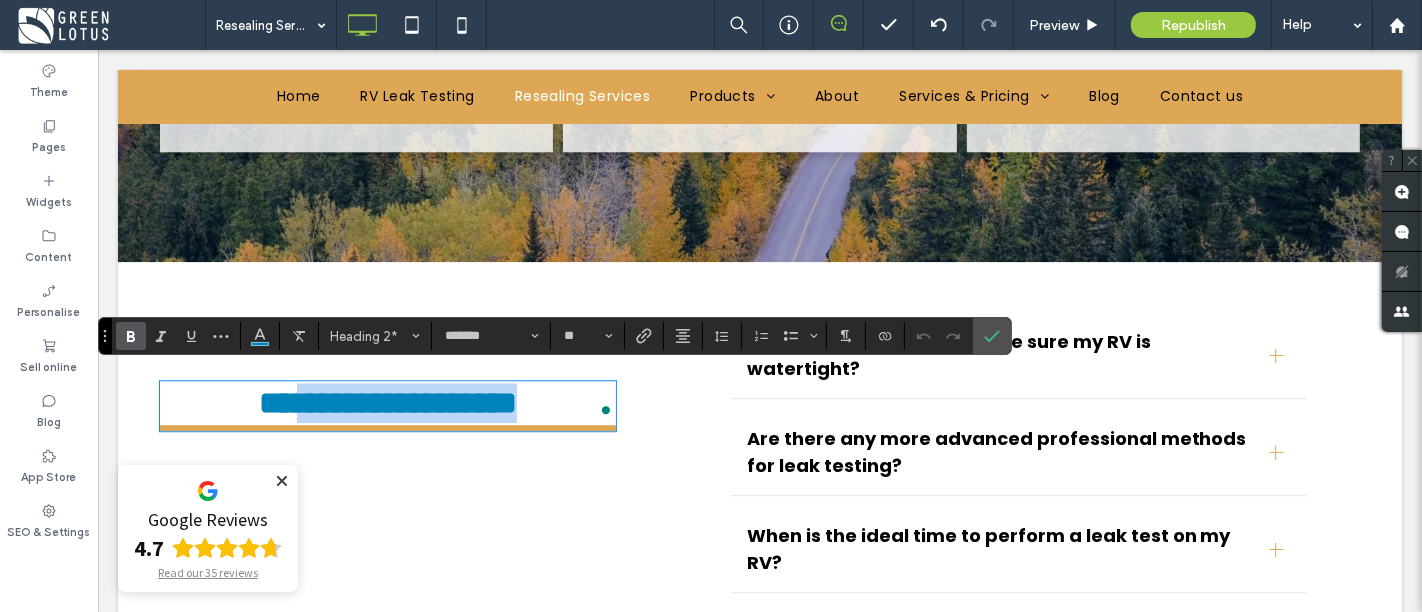 type 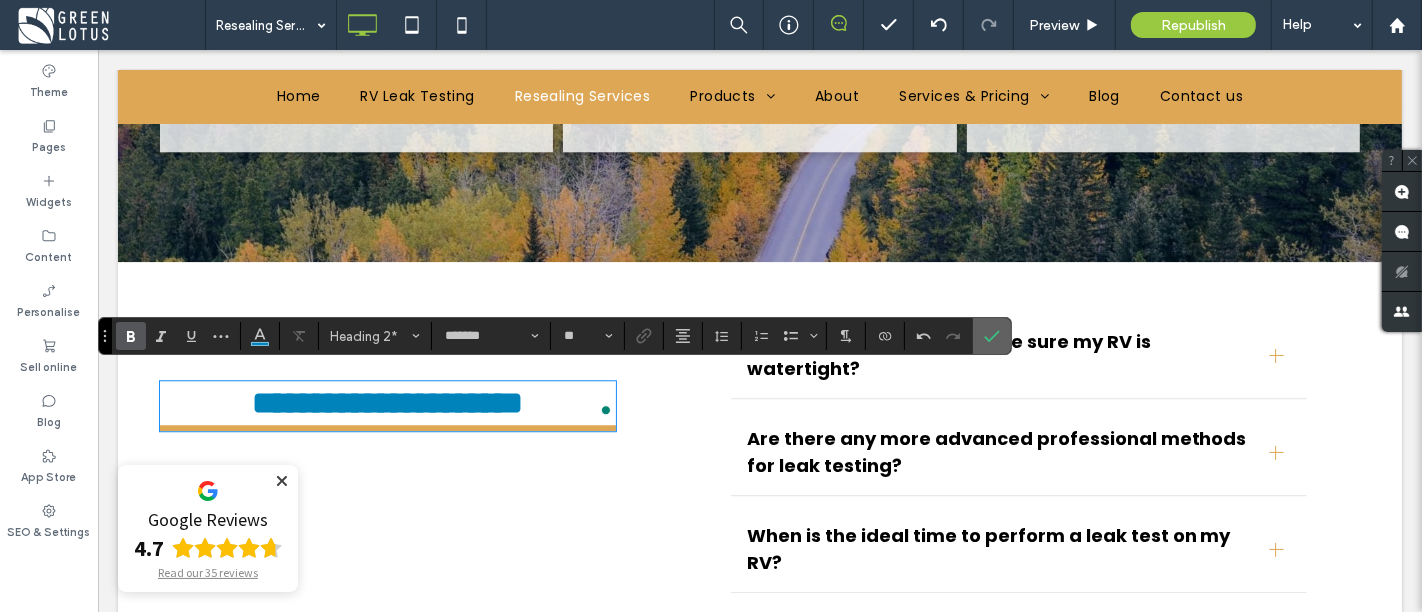 click 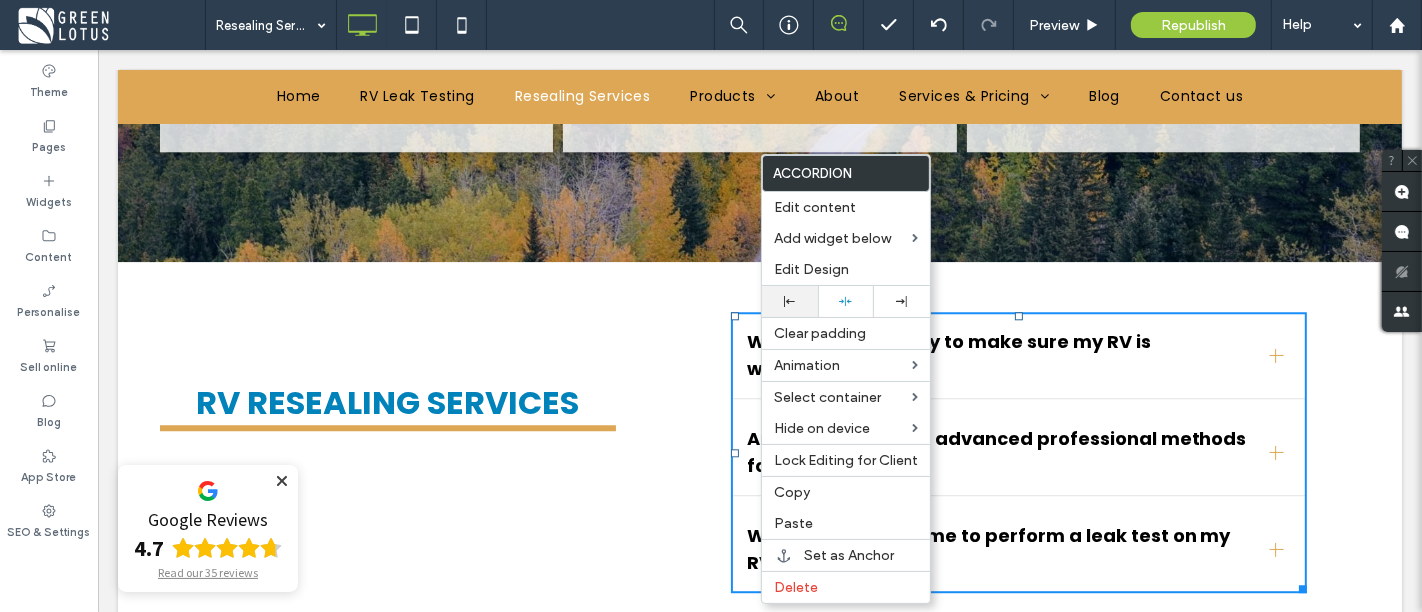 click 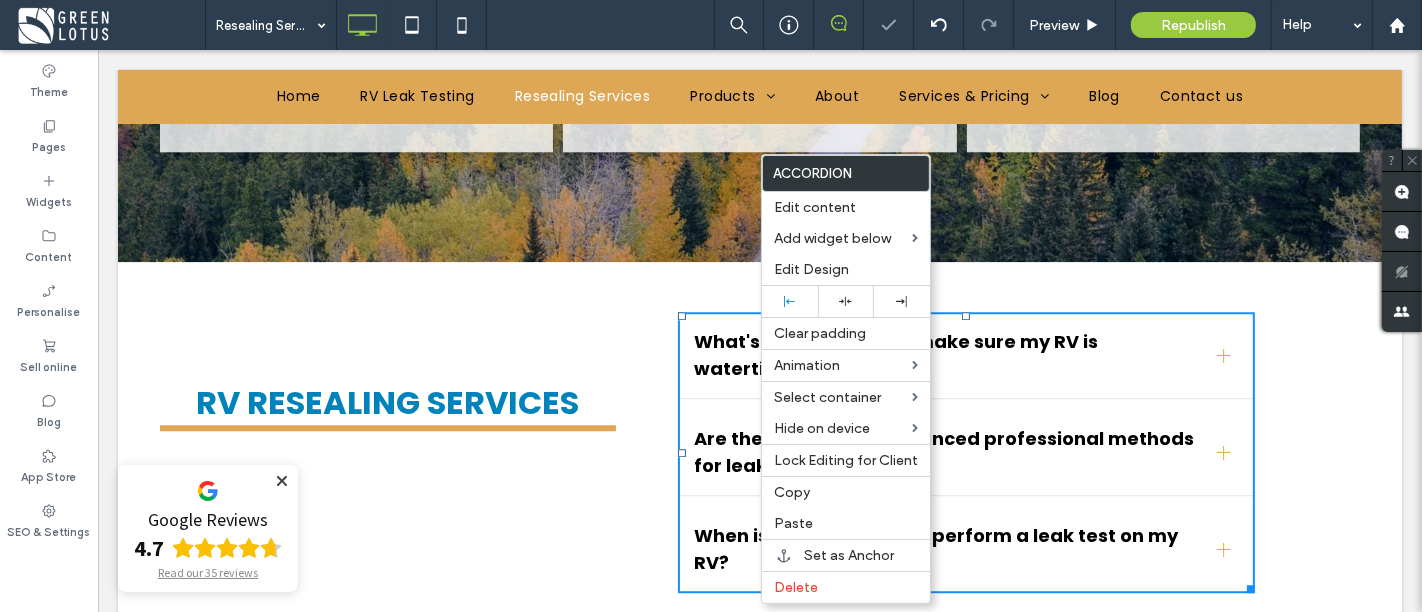 click on "RV RESEALING SERVICES
Click To Paste" at bounding box center [409, 452] 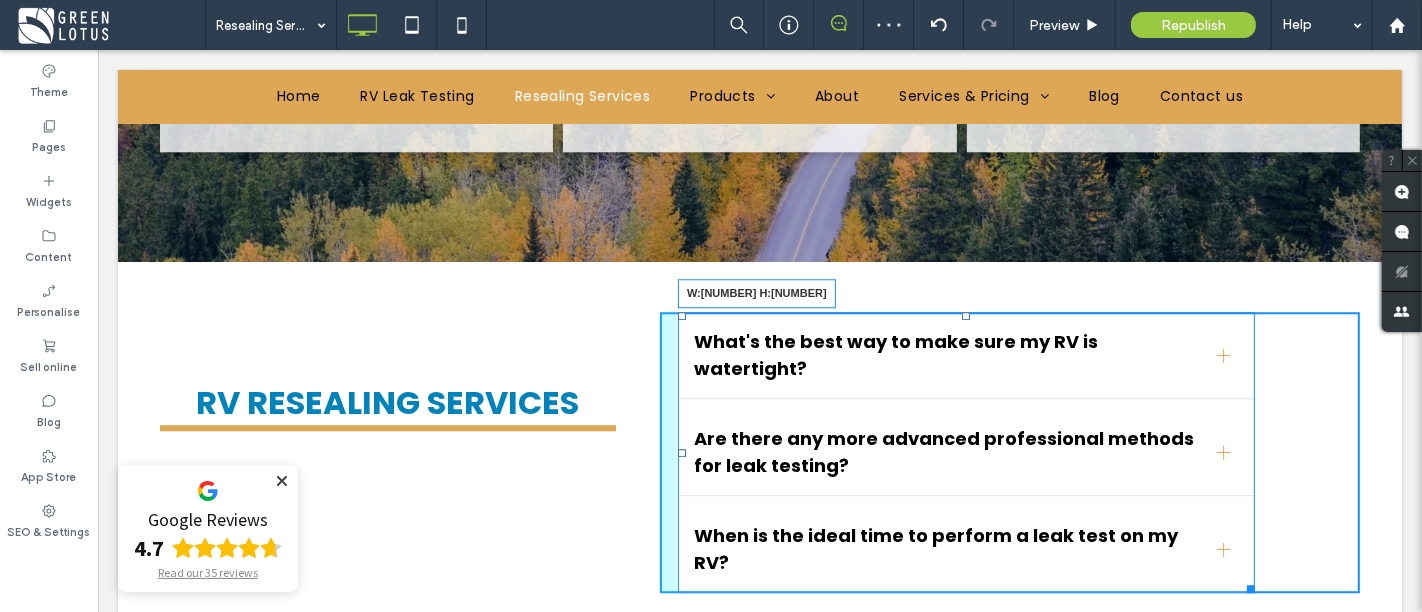 drag, startPoint x: 1244, startPoint y: 529, endPoint x: 1448, endPoint y: 572, distance: 208.48262 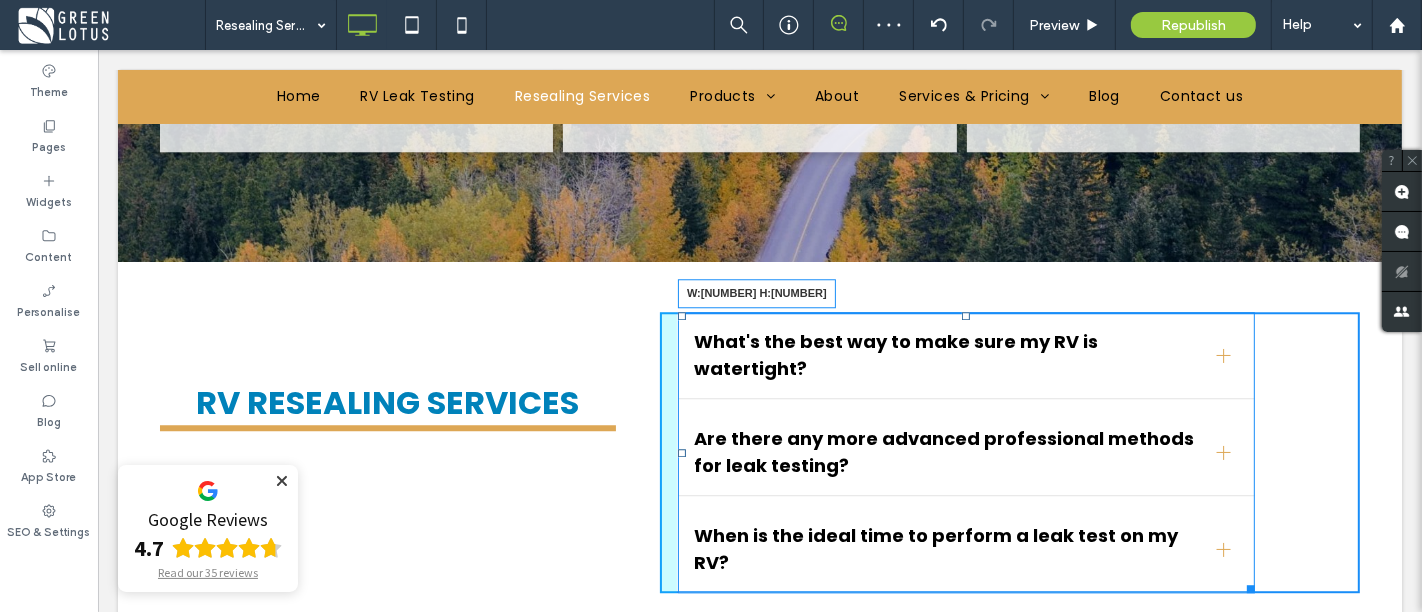 click on "RV RESEALING SERVICES
Click To Paste
Click To Paste     Click To Paste     What's the best way to make sure my RV is watertight?  Consider a proper water test for a thorough check beyond a visual once-over. This often involves gently spraying different sections of your RV's exterior with a hose. At the same time, someone inside watches closely for any moisture creeping in. Pay special attention to seams, around windows and doors, and any roof penetrations like vents or skylights. Remember, low pressure is key to avoid forcing water where it wouldn't usually go. This method helps simulate real rain conditions and can reveal even small vulnerabilities in your seals. Are there any more advanced professional methods for leak testing?  When is the ideal time to perform a leak test on my RV?  Title or Question Describe the item or answer the question so that site visitors who are interested get more information. You can emphasize this text with bullets, italics or bold, and add links. Button Button" at bounding box center (759, 452) 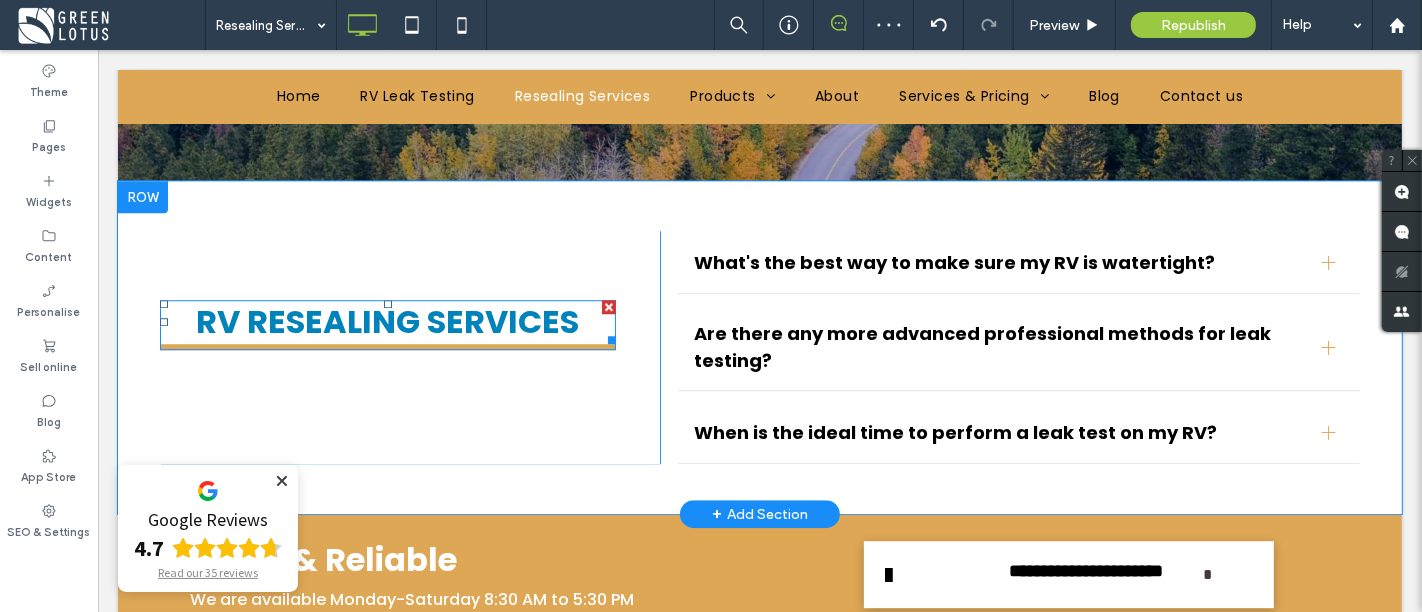 scroll, scrollTop: 4555, scrollLeft: 0, axis: vertical 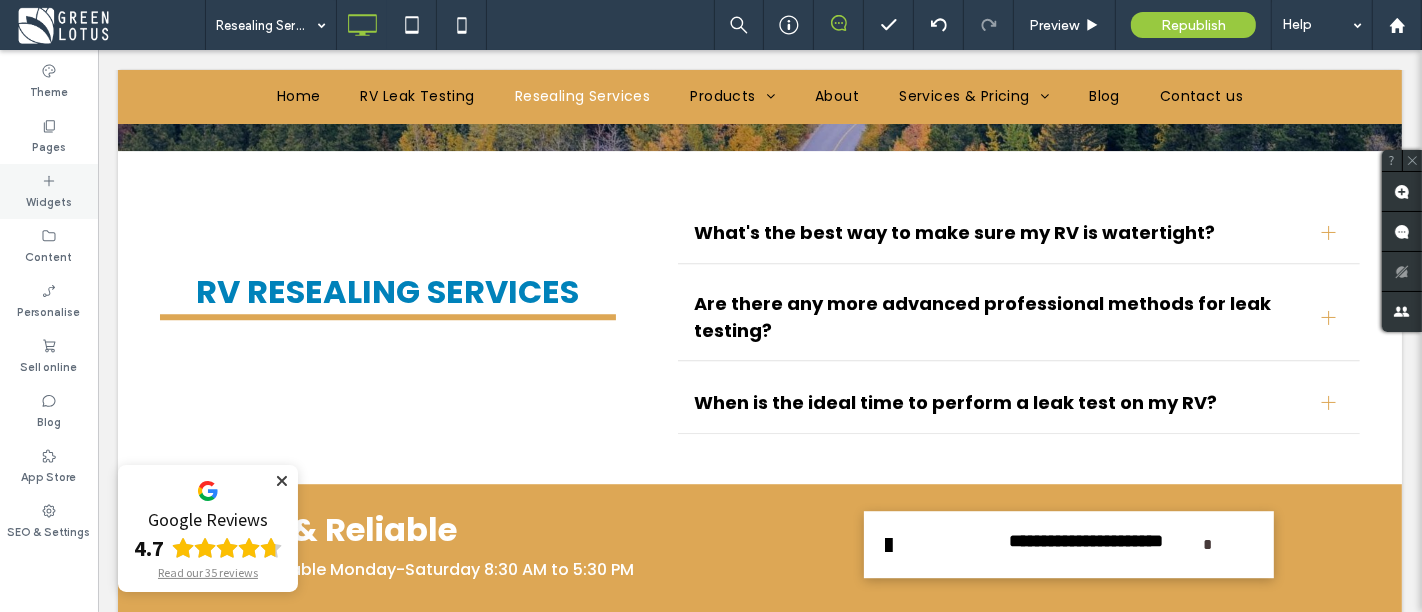 click on "Widgets" at bounding box center (49, 191) 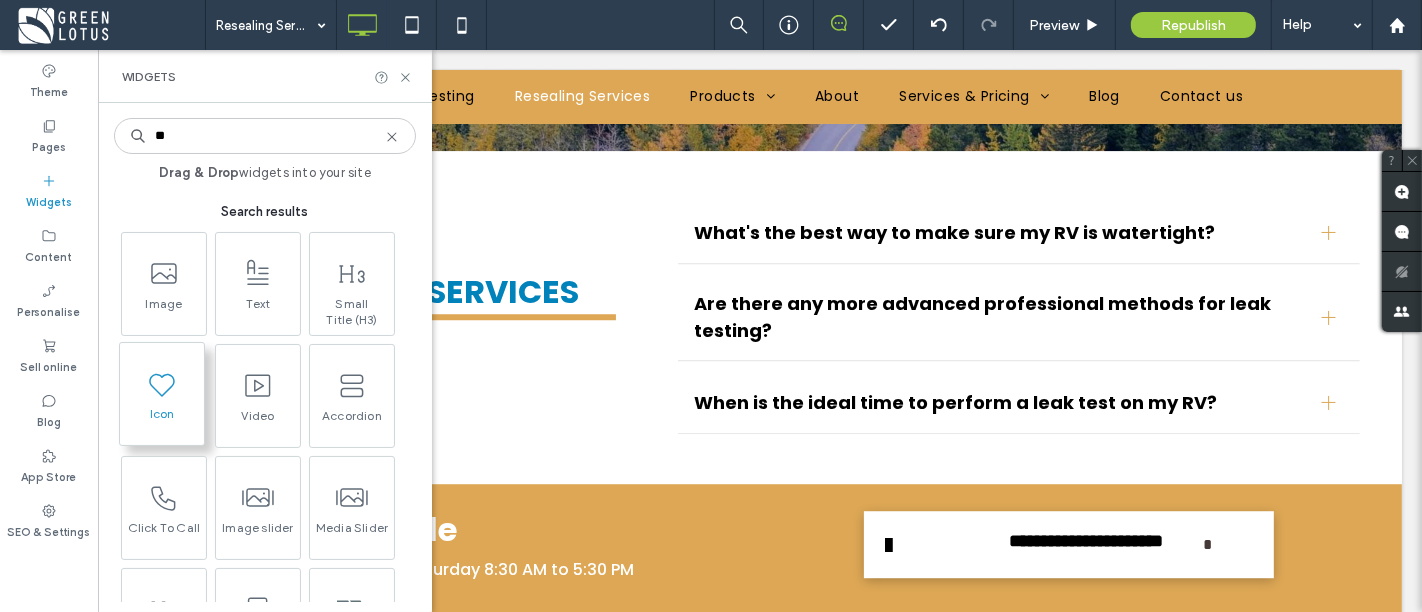 type on "**" 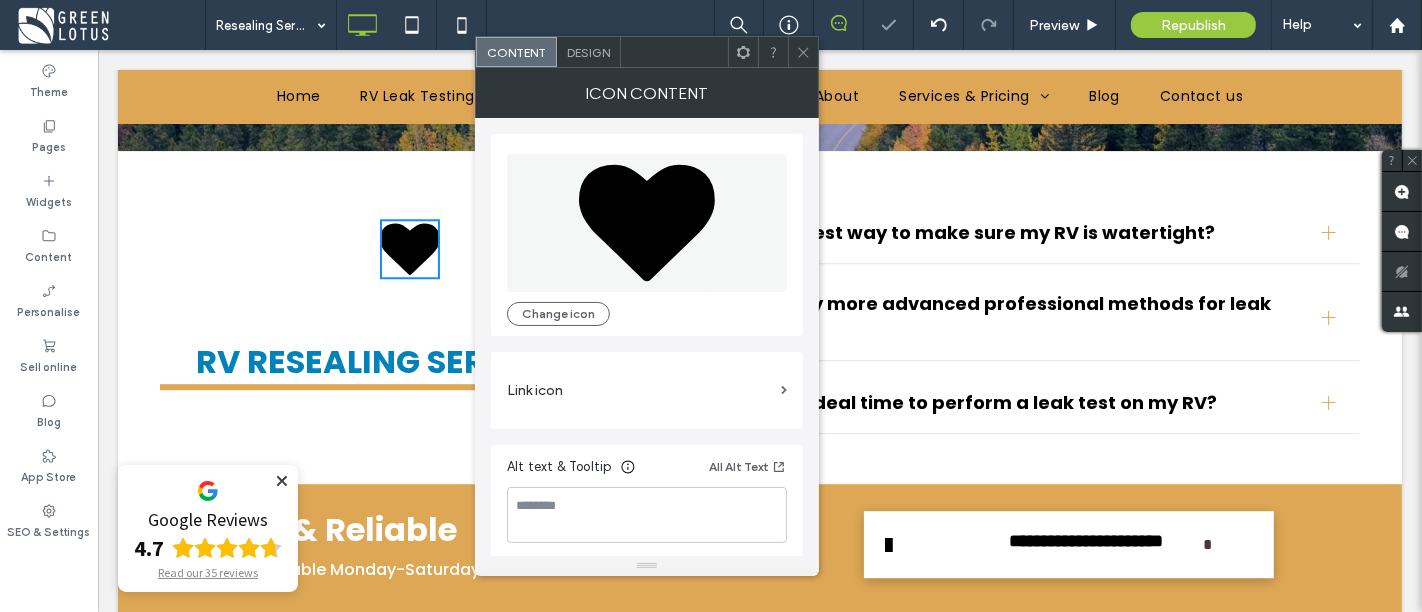click 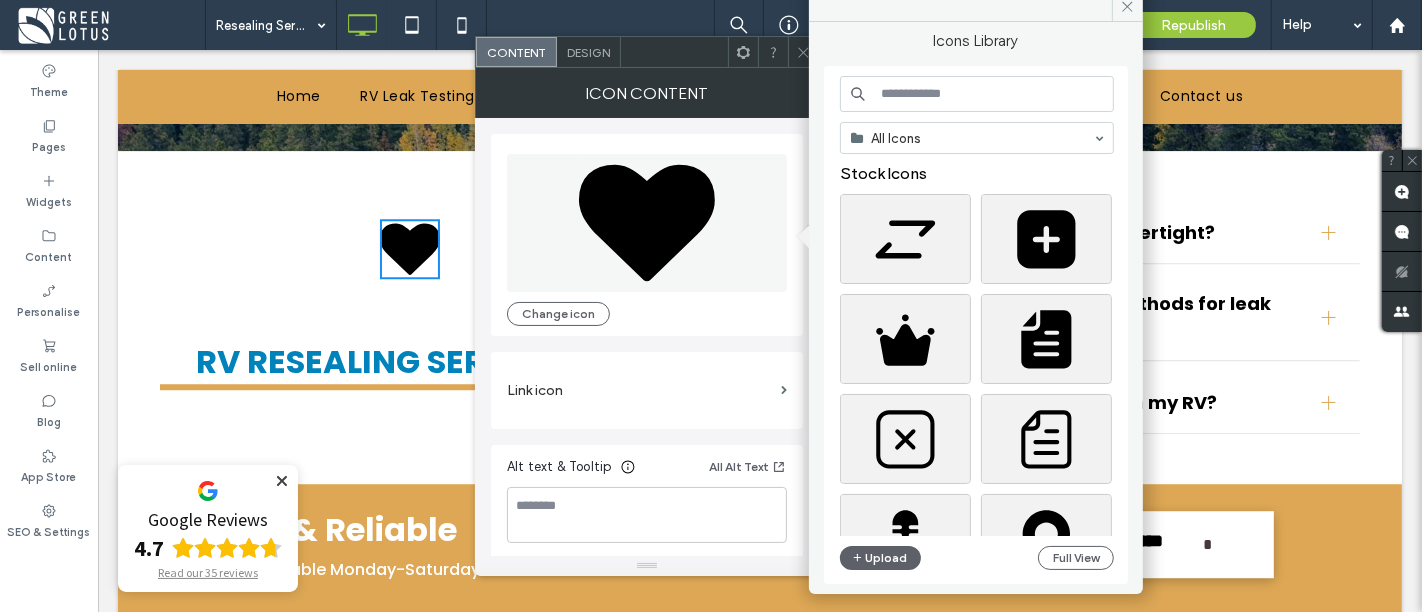 click at bounding box center (977, 94) 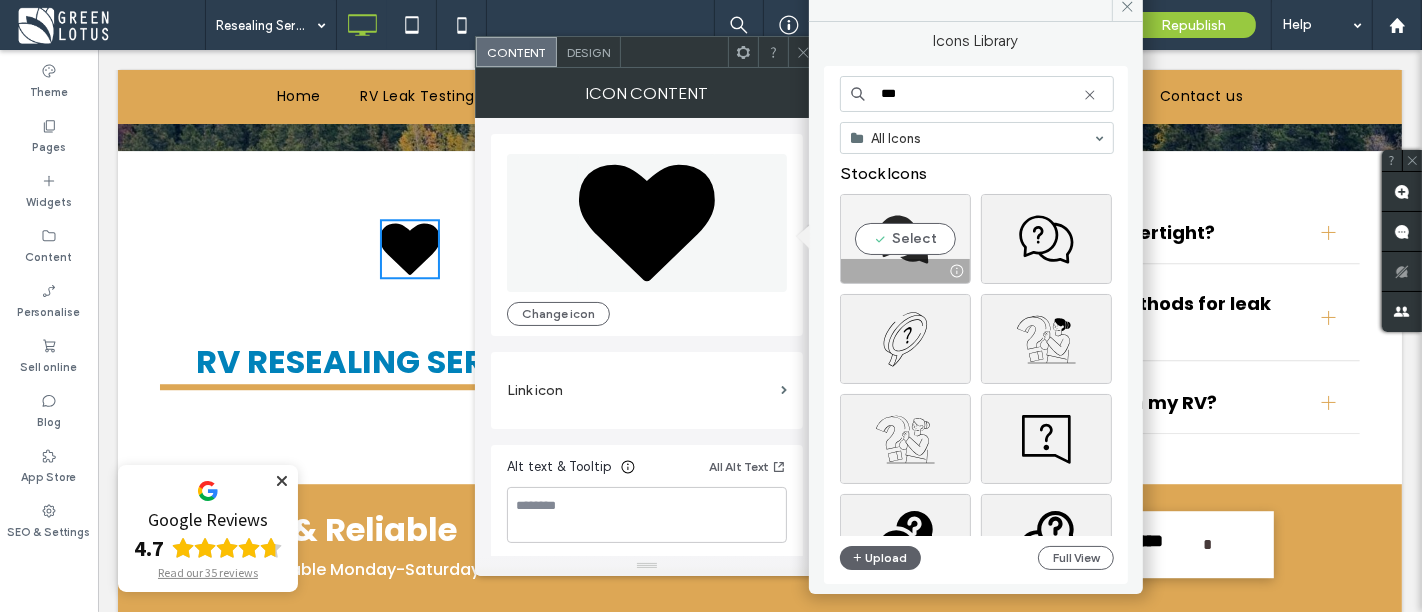 type on "***" 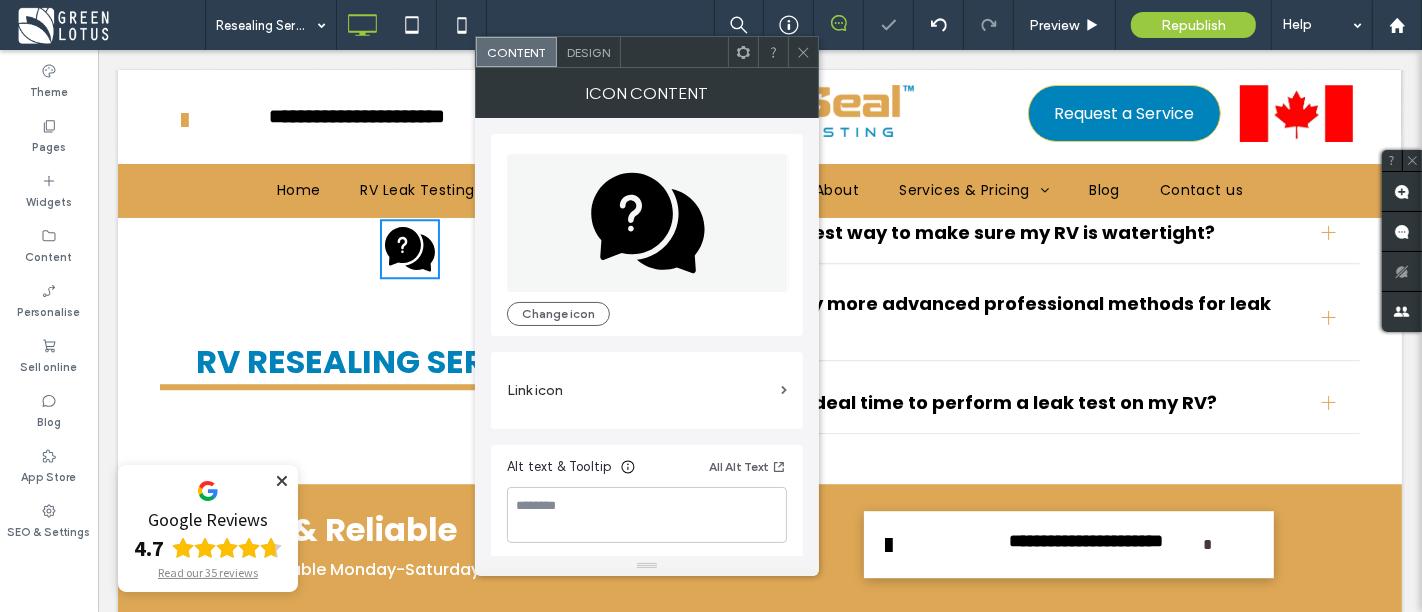 click on "Design" at bounding box center (589, 52) 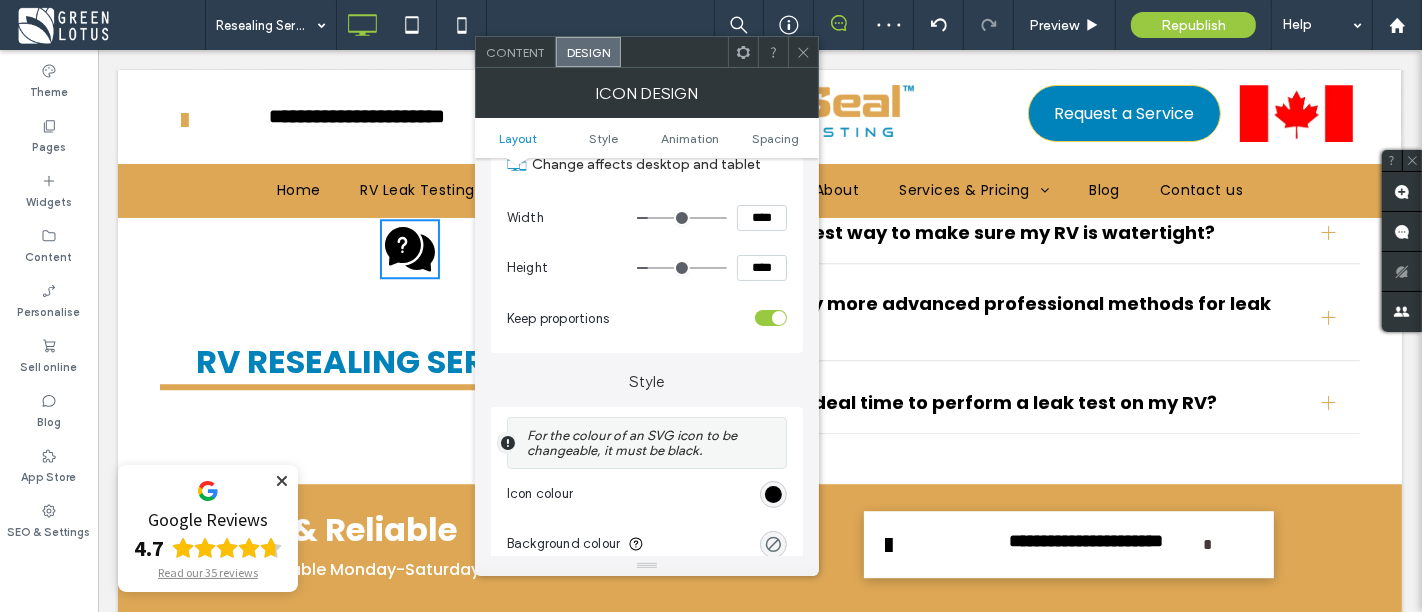 scroll, scrollTop: 333, scrollLeft: 0, axis: vertical 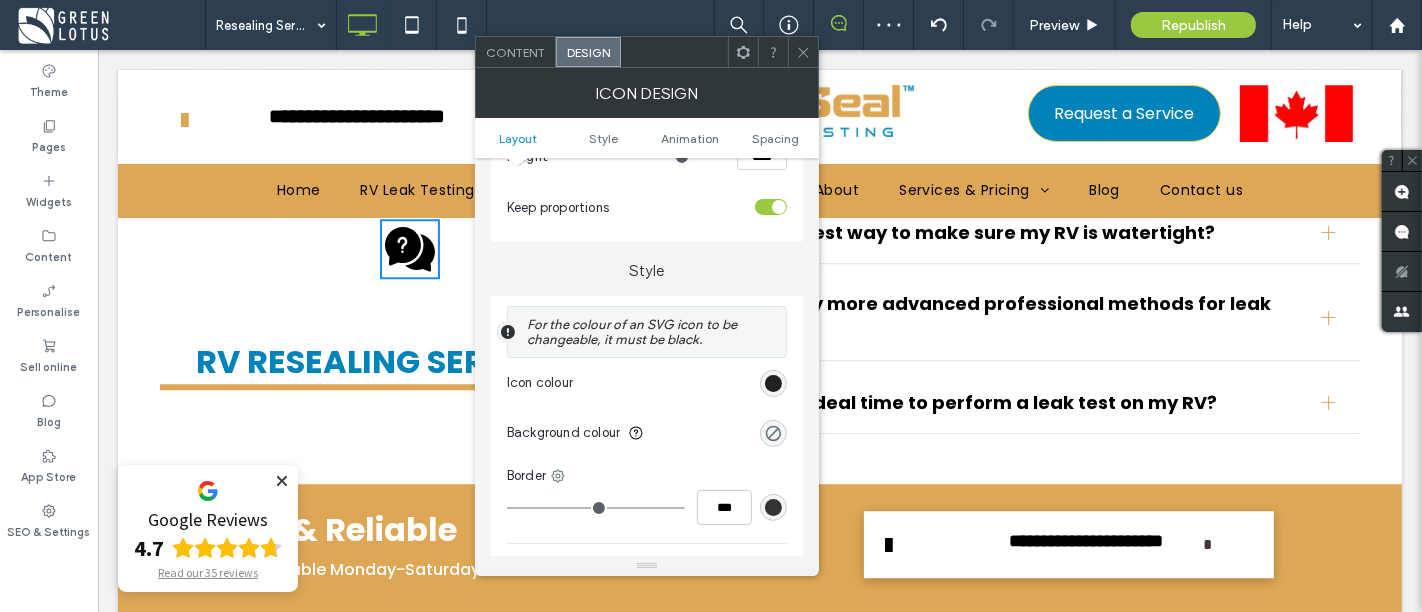 click at bounding box center (773, 383) 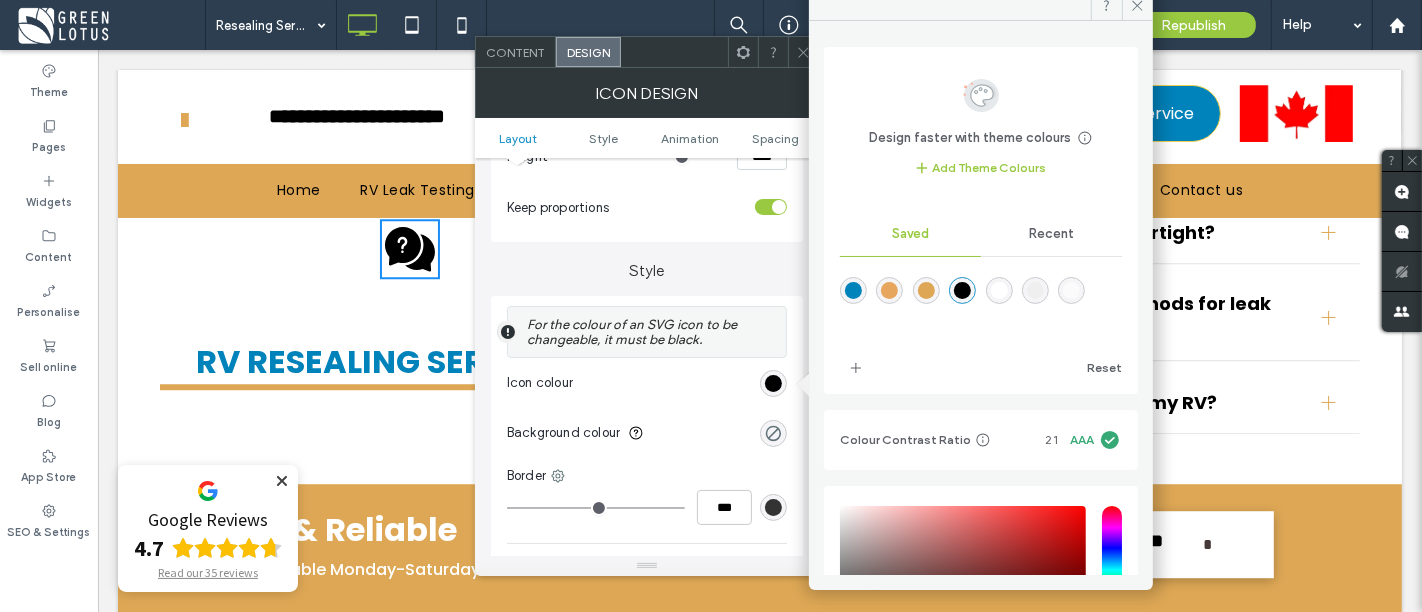click at bounding box center [889, 290] 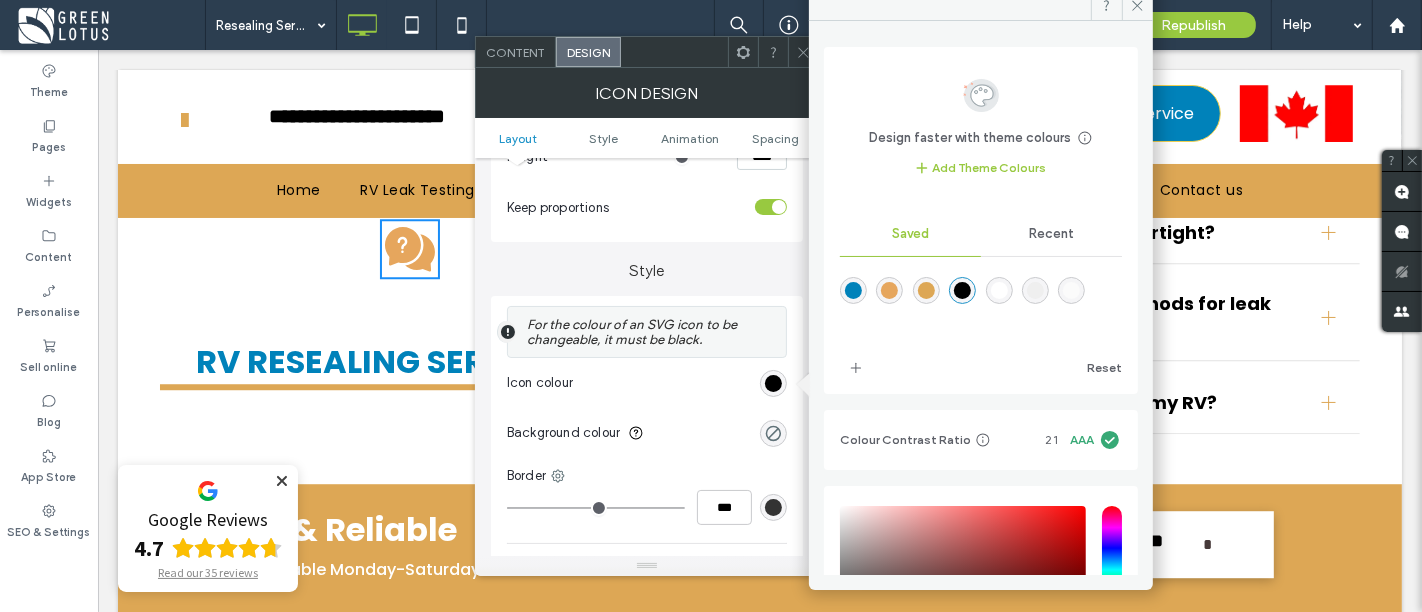 type on "*******" 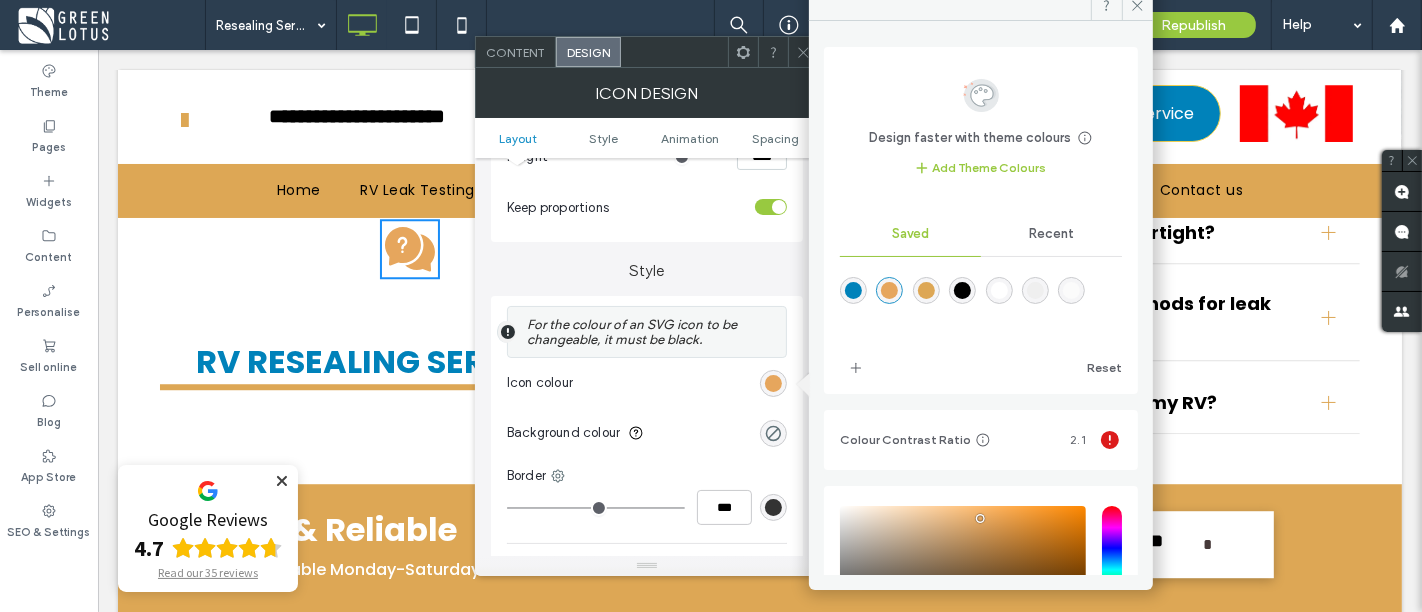 click 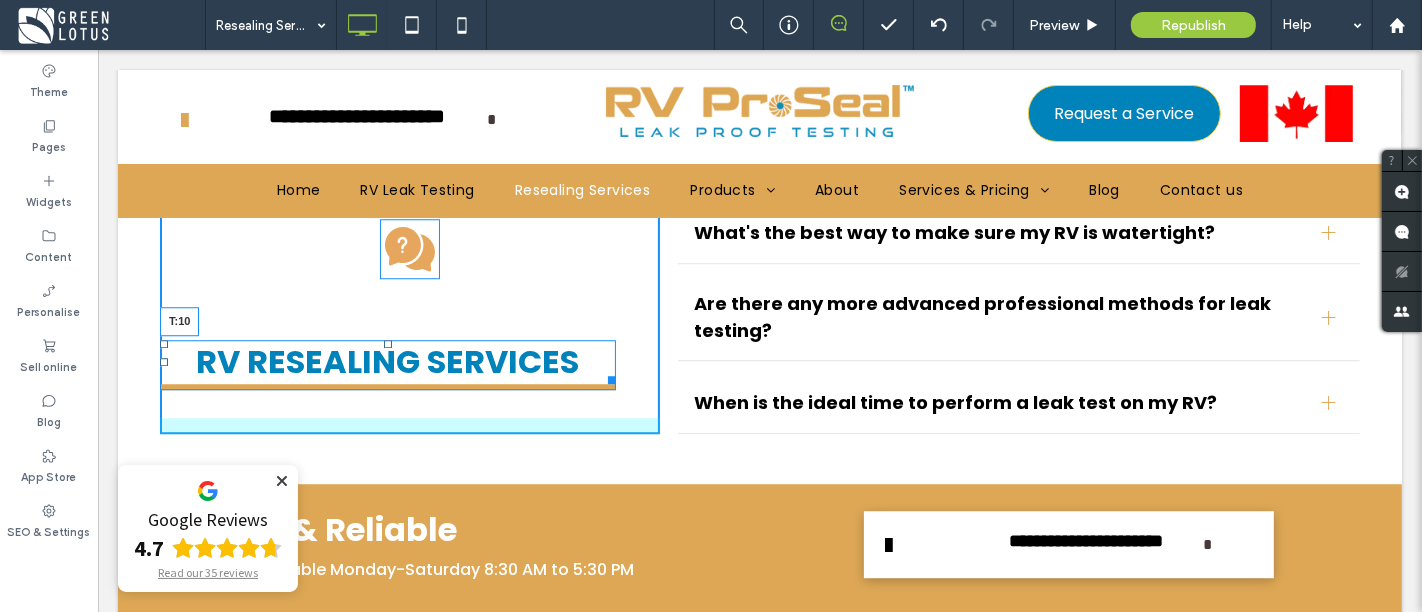 drag, startPoint x: 386, startPoint y: 330, endPoint x: 493, endPoint y: 333, distance: 107.042046 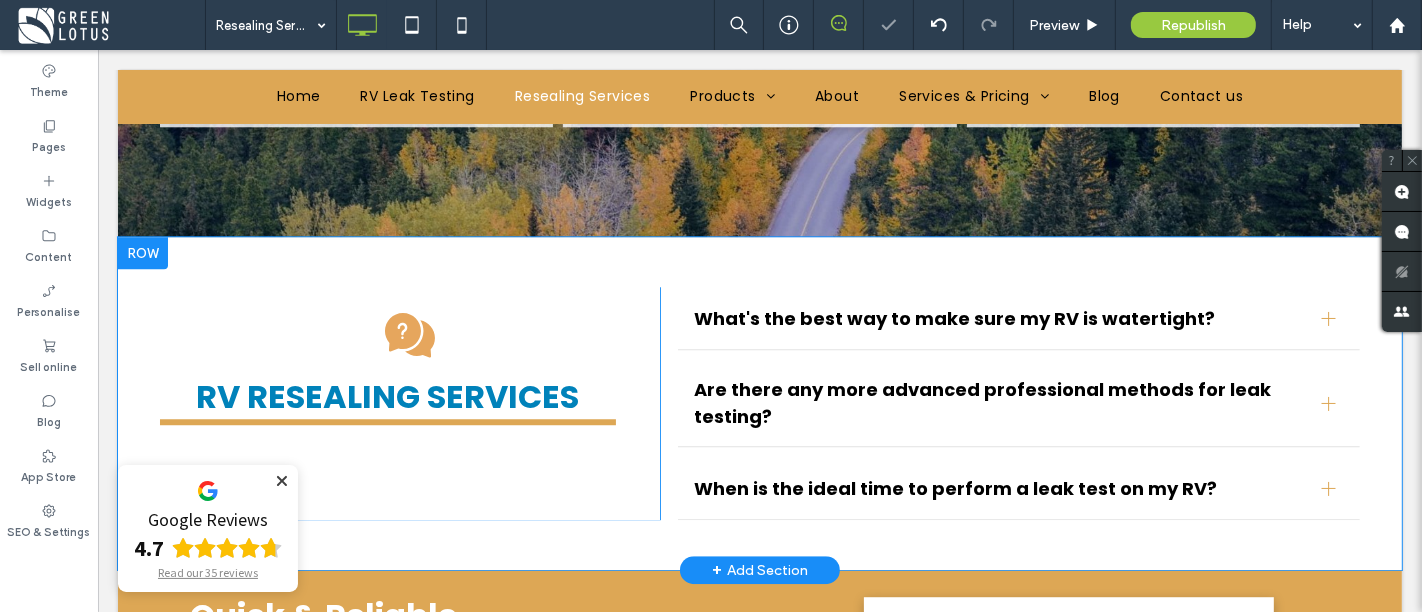 scroll, scrollTop: 4444, scrollLeft: 0, axis: vertical 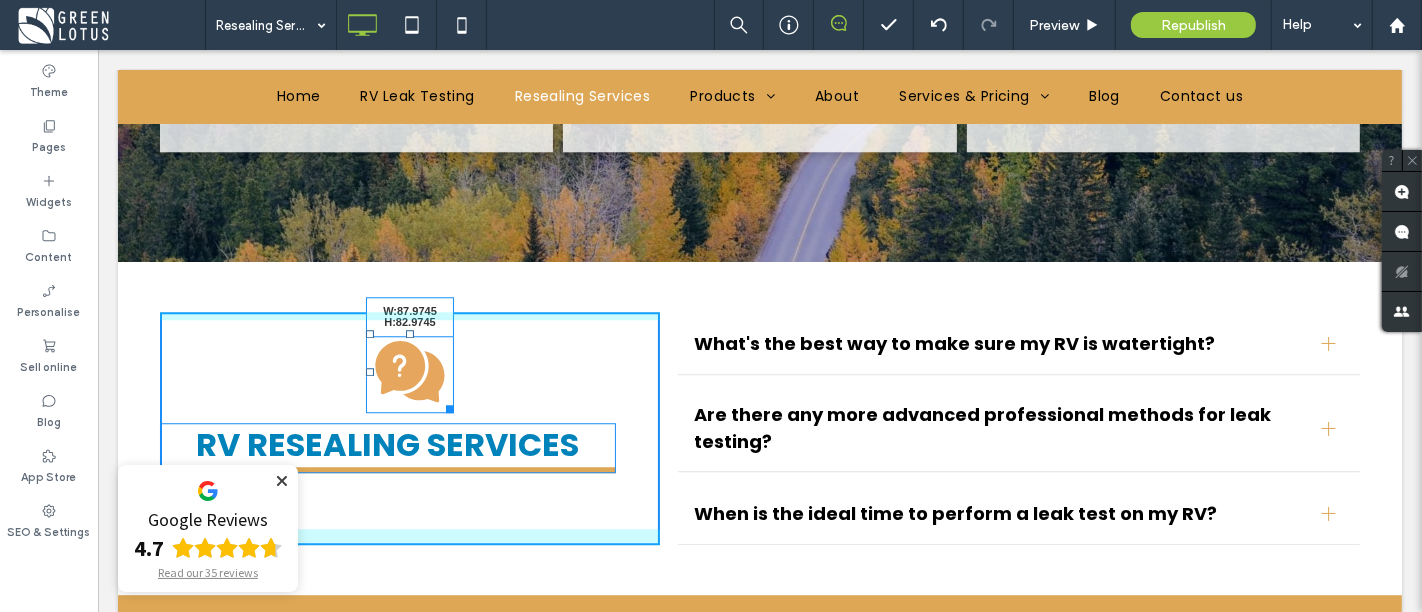 drag, startPoint x: 430, startPoint y: 368, endPoint x: 543, endPoint y: 442, distance: 135.07405 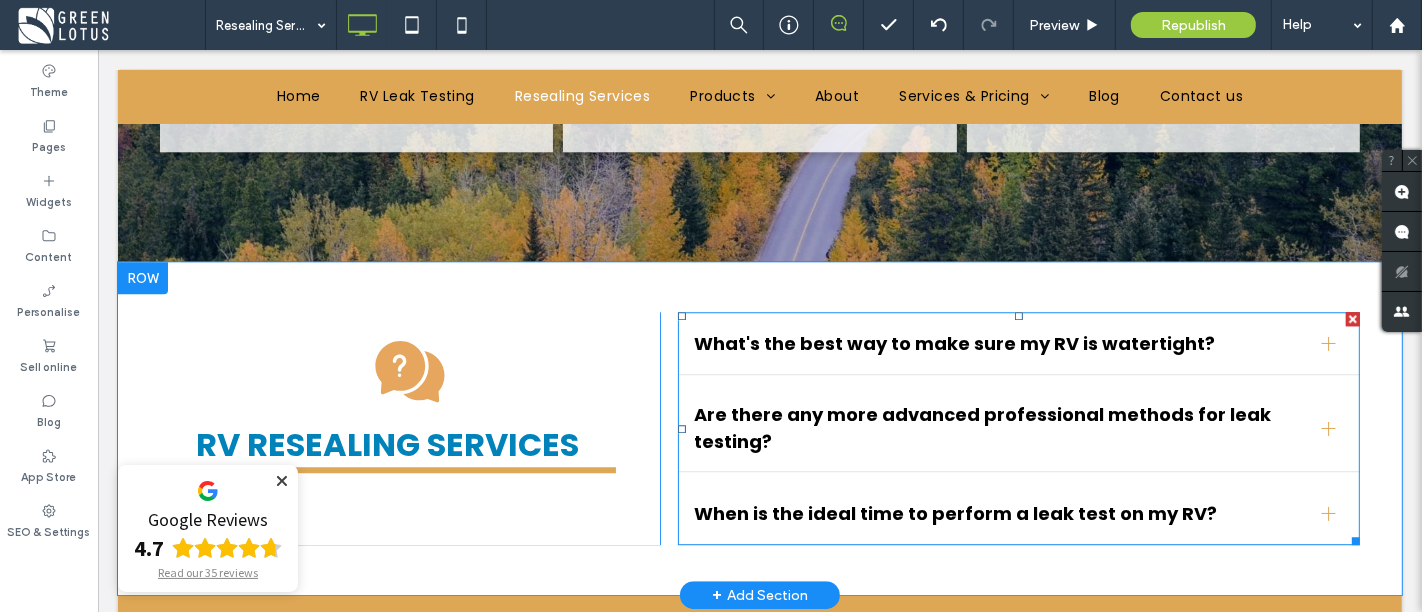 click on "What's the best way to make sure my RV is watertight?" at bounding box center (1018, 343) 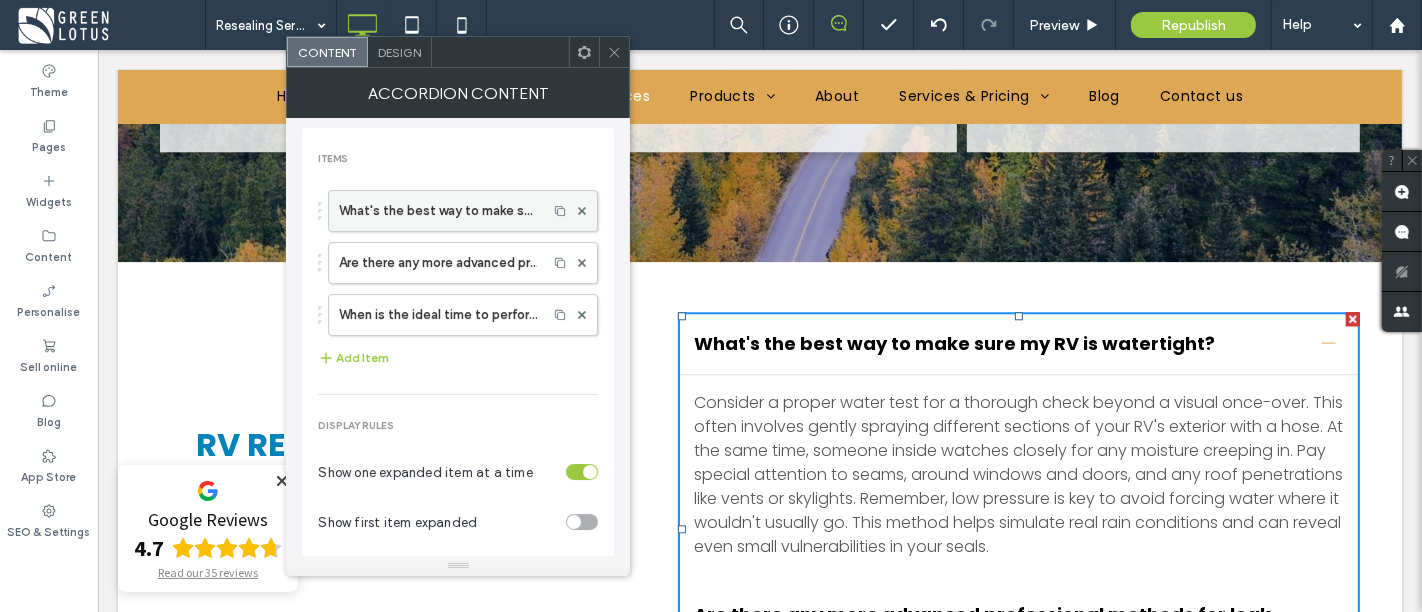 click on "What's the best way to make sure my RV is watertight?" at bounding box center (438, 211) 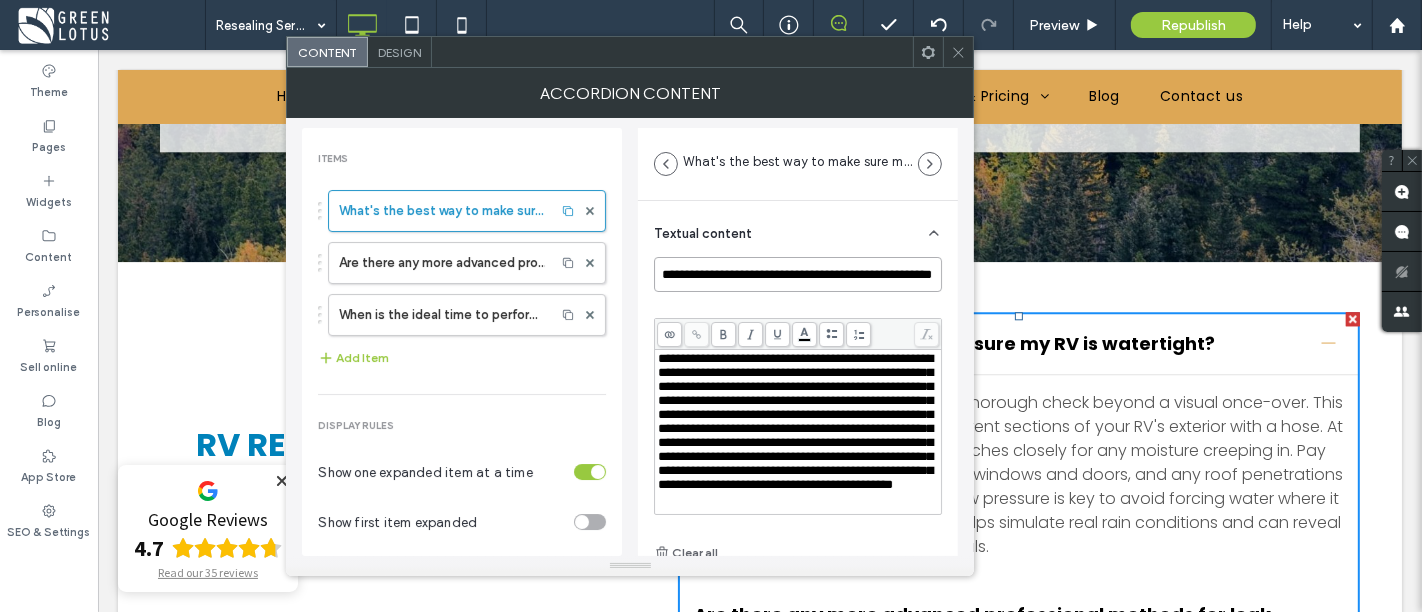 click on "**********" at bounding box center [798, 274] 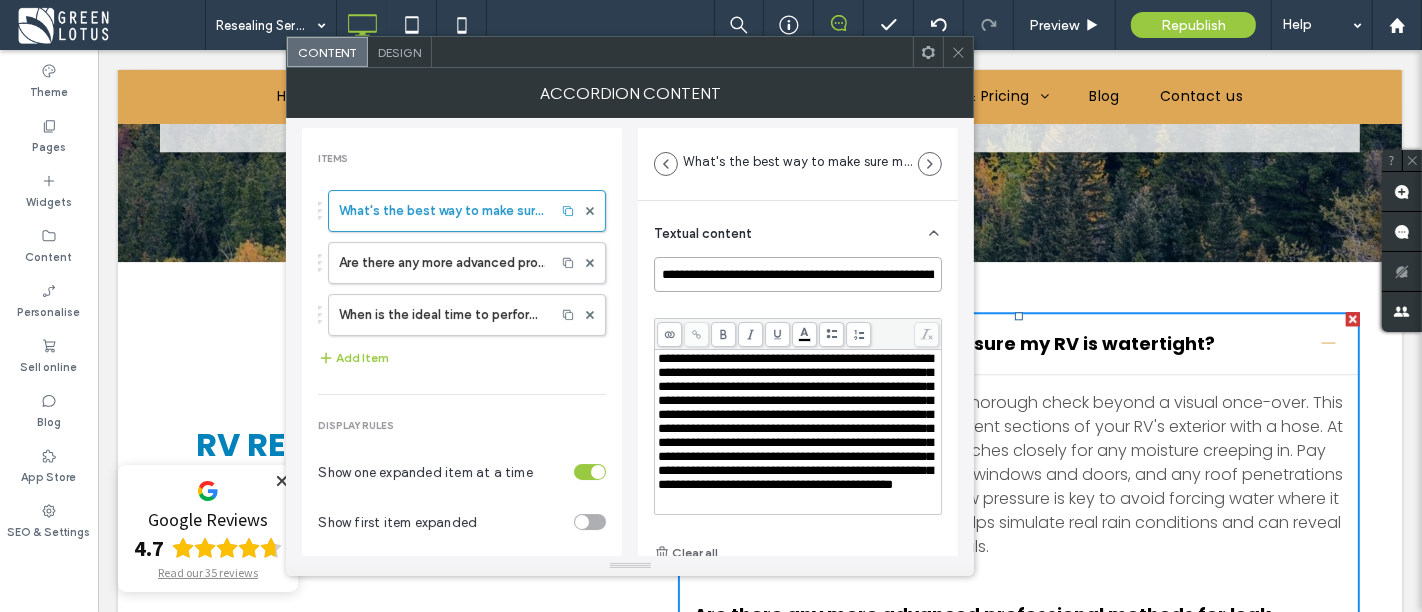 scroll, scrollTop: 0, scrollLeft: 100, axis: horizontal 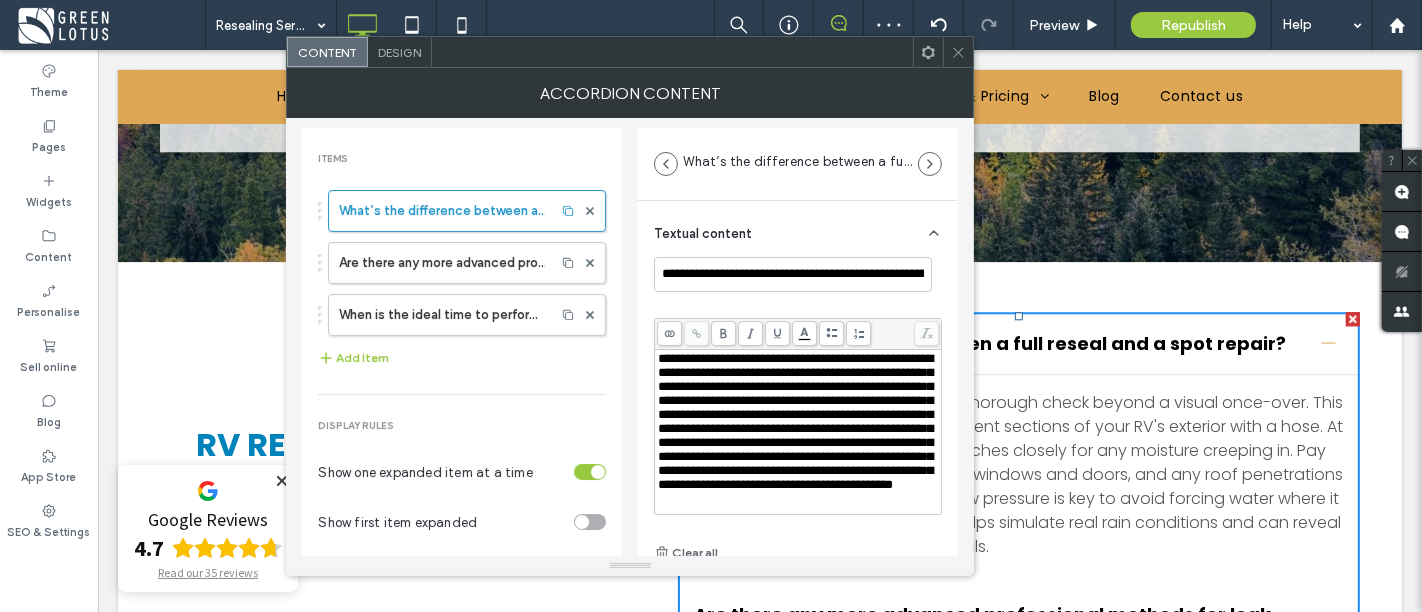 click on "**********" at bounding box center (795, 421) 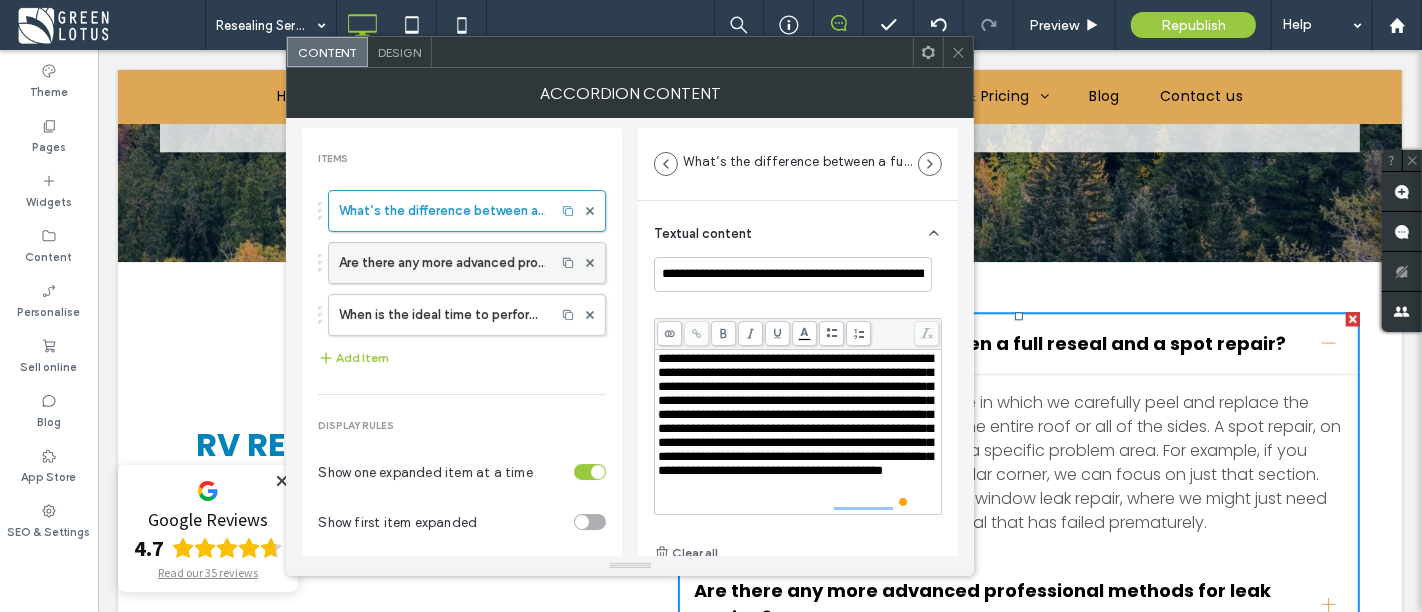 click on "Are there any more advanced professional methods for leak testing?" at bounding box center [442, 263] 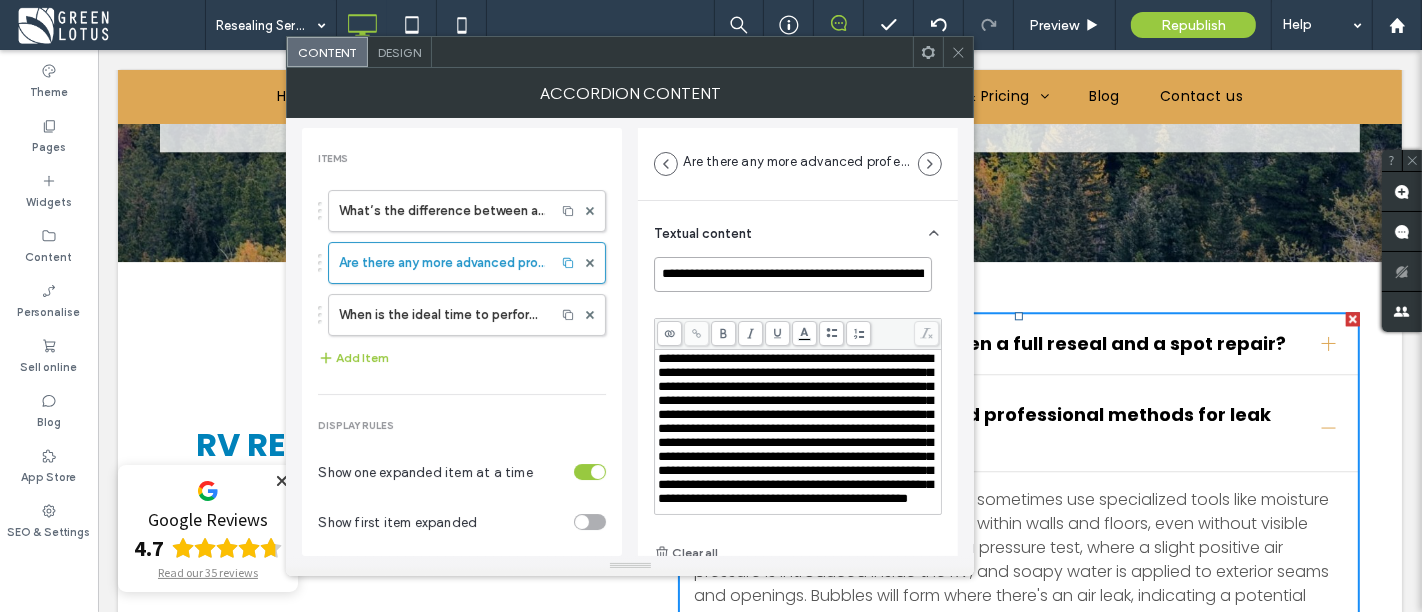 click on "**********" at bounding box center [793, 274] 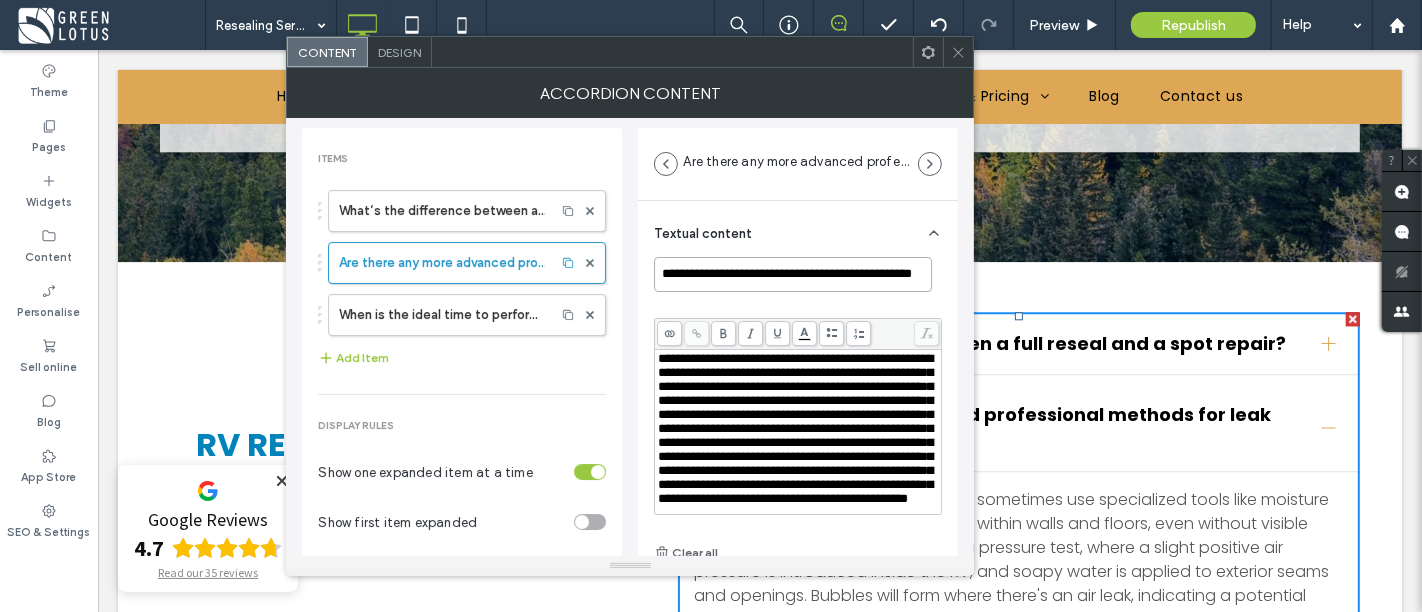scroll, scrollTop: 0, scrollLeft: 36, axis: horizontal 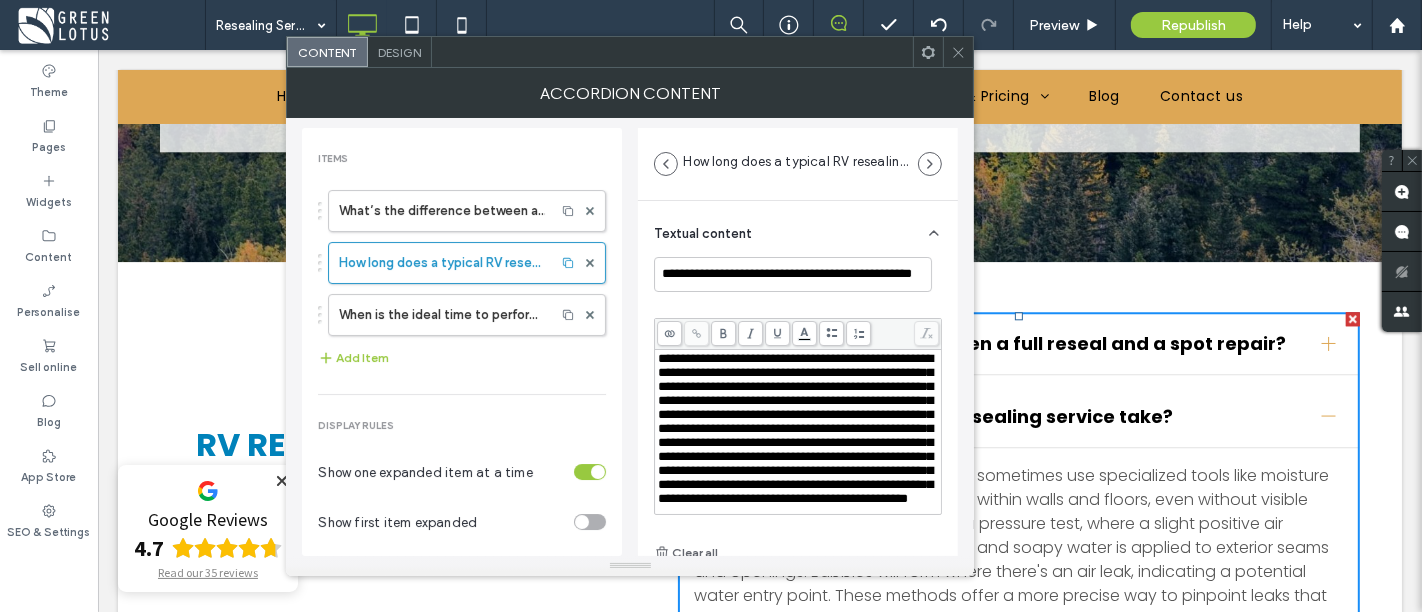 click on "**********" at bounding box center [795, 428] 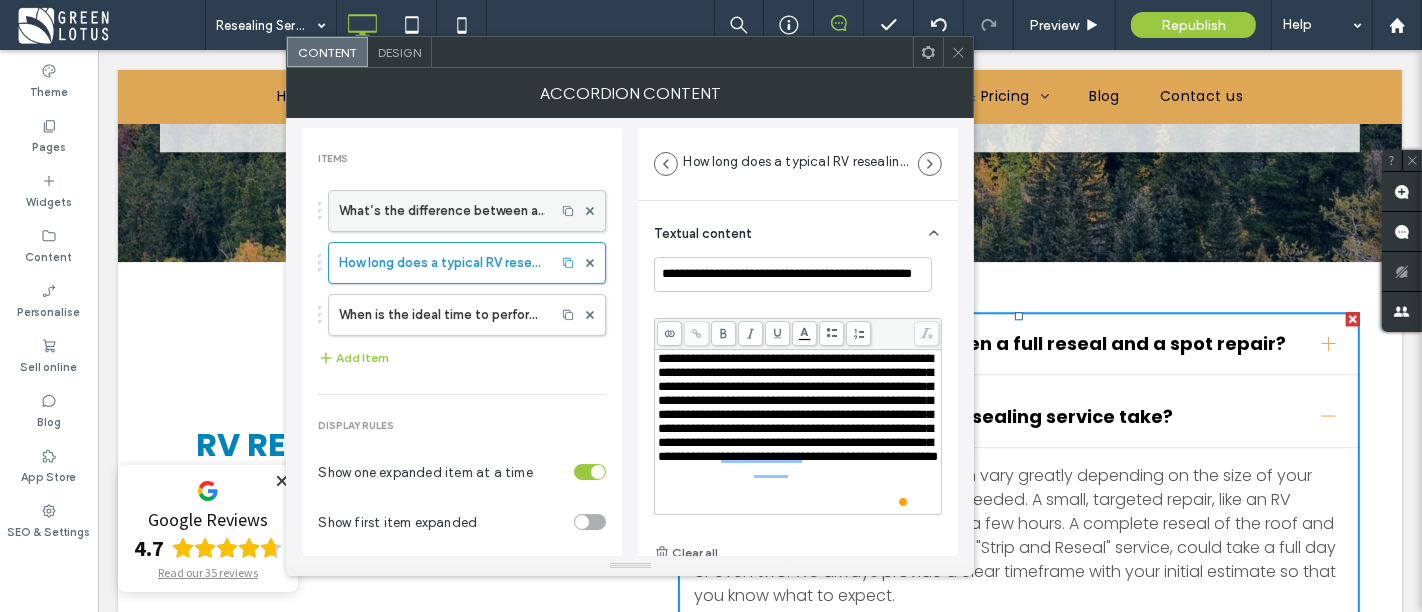 click on "What’s the difference between a full reseal and a spot repair?" at bounding box center [442, 211] 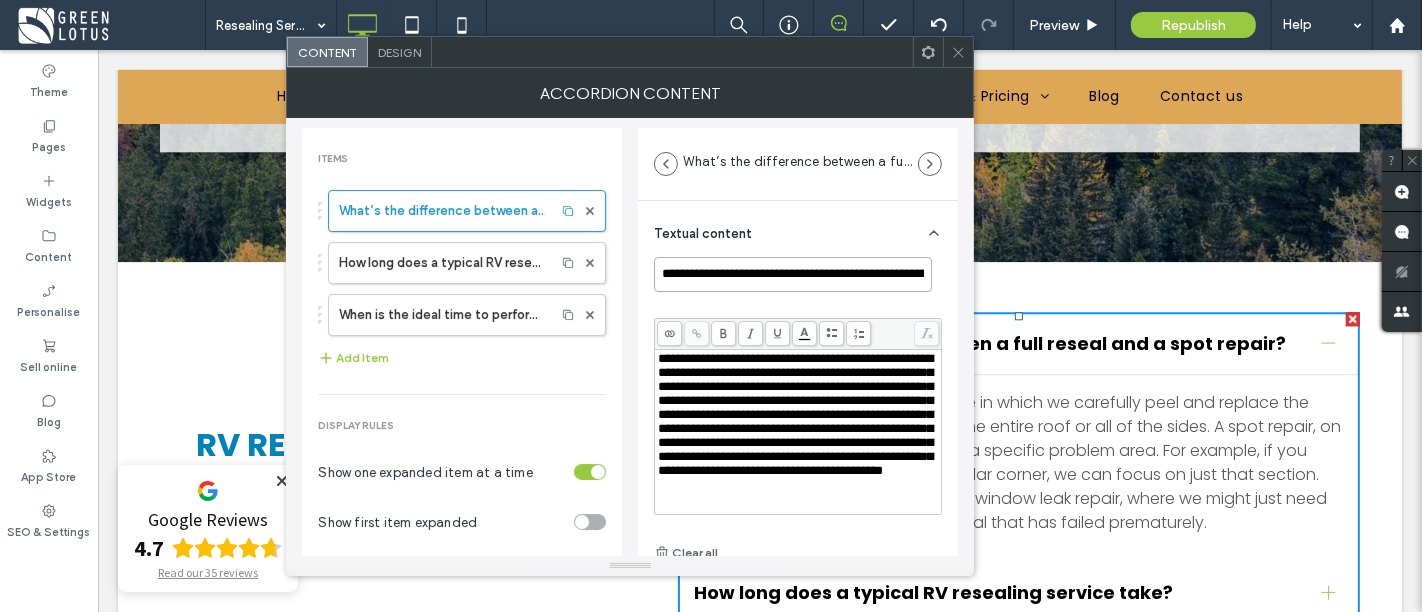 click on "**********" at bounding box center (793, 274) 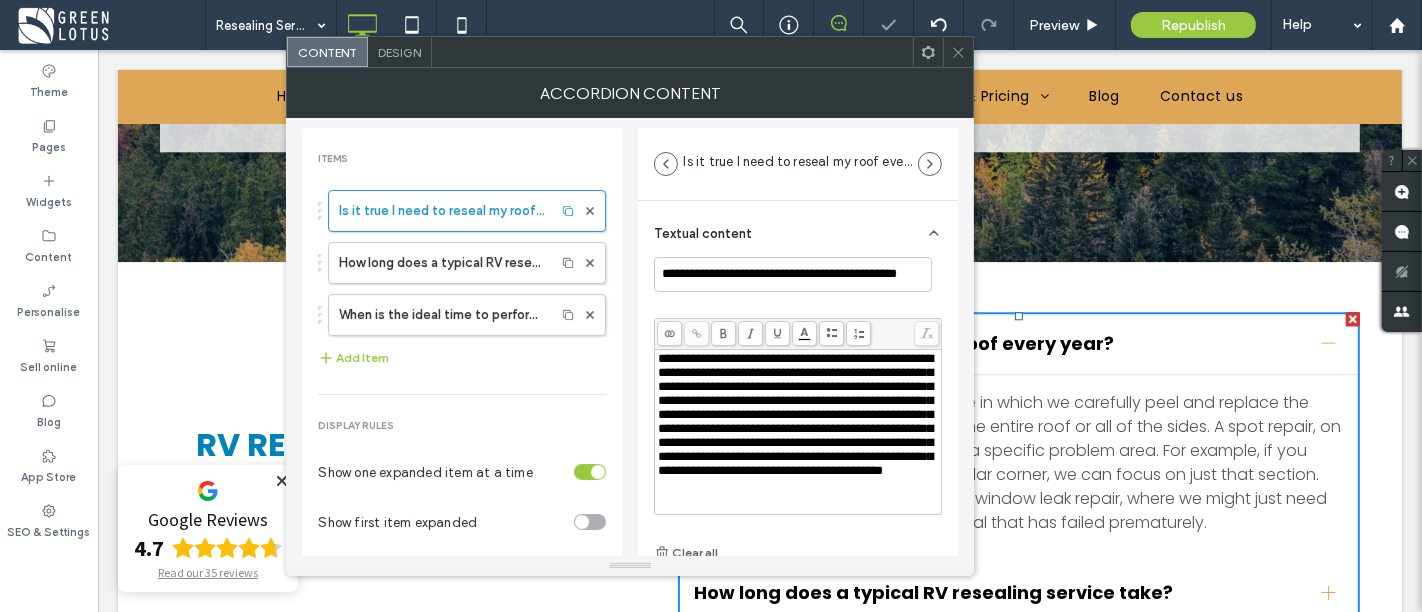 click on "**********" at bounding box center [795, 414] 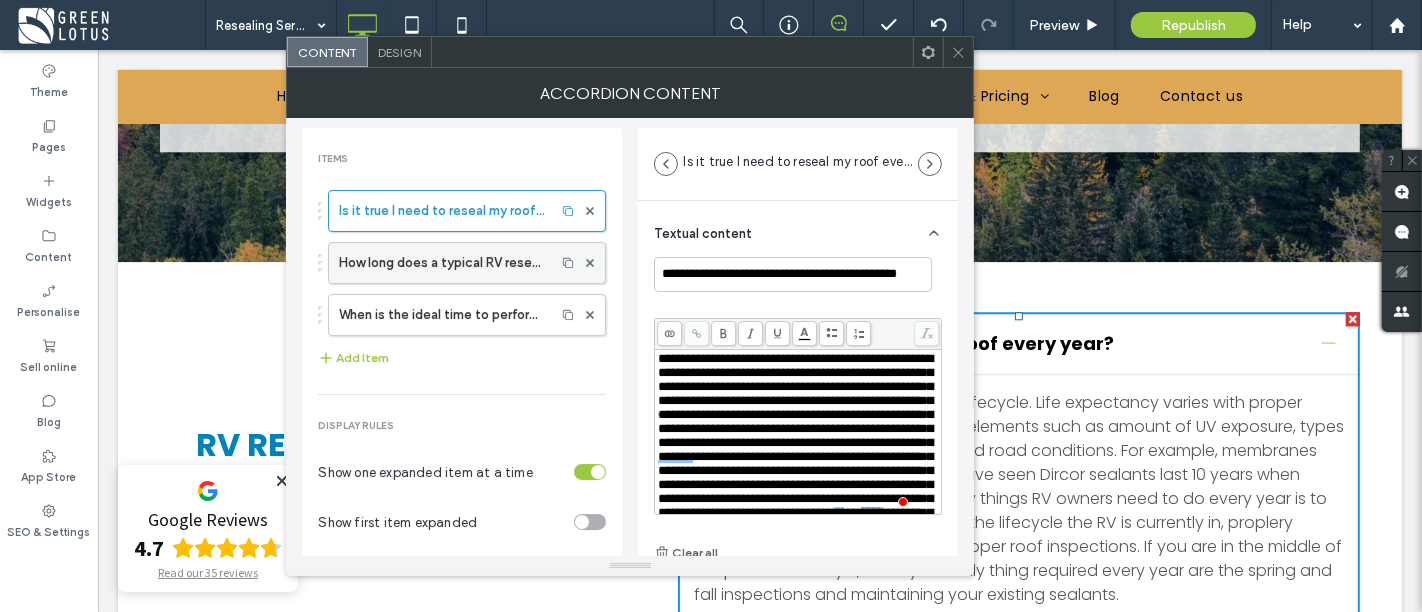 click on "How long does a typical RV resealing service take?" at bounding box center [442, 263] 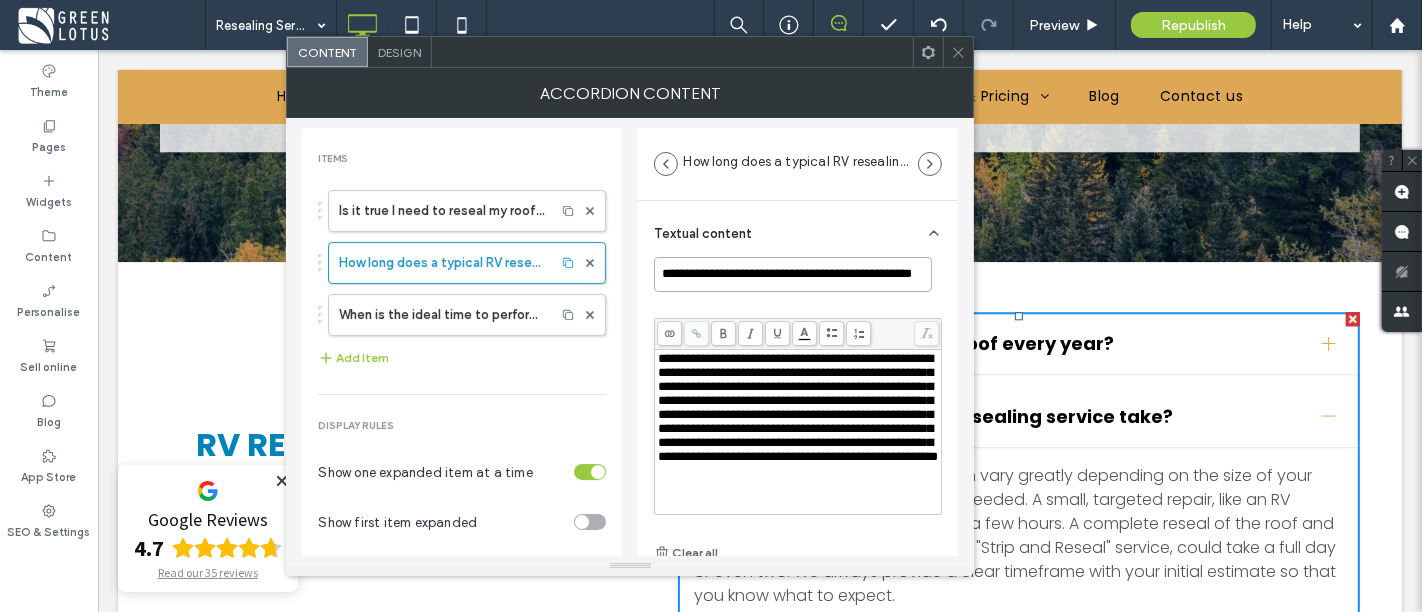 click on "**********" at bounding box center (793, 274) 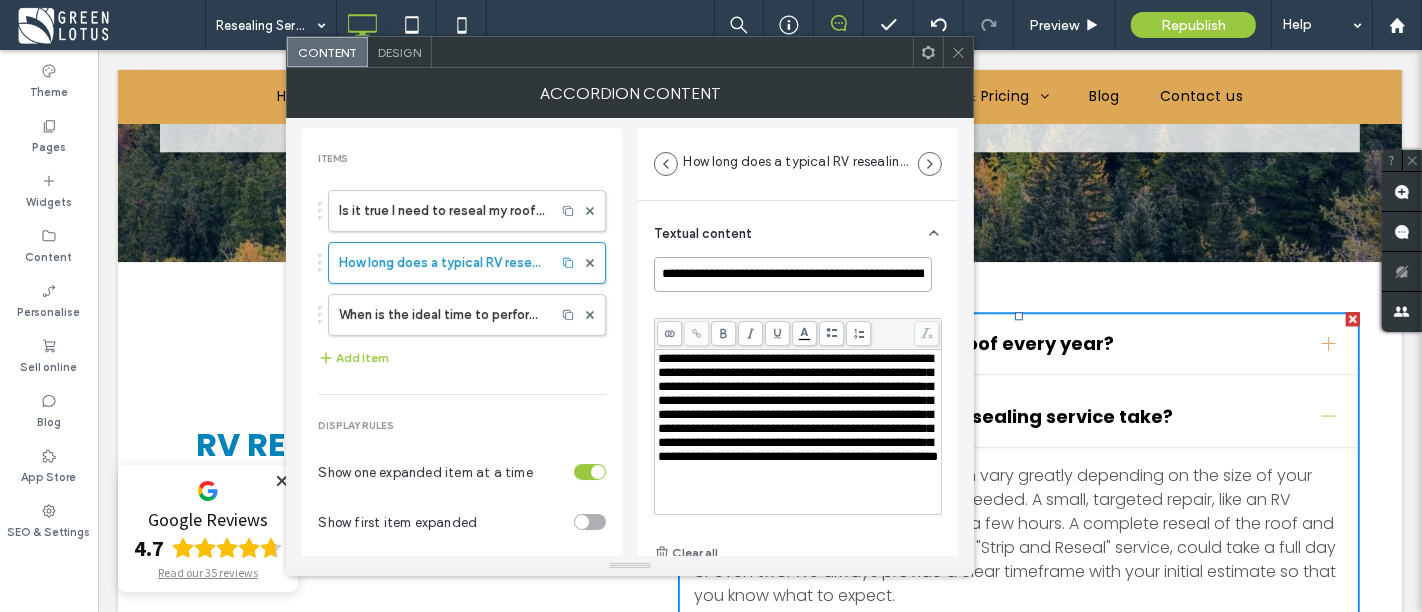scroll, scrollTop: 0, scrollLeft: 408, axis: horizontal 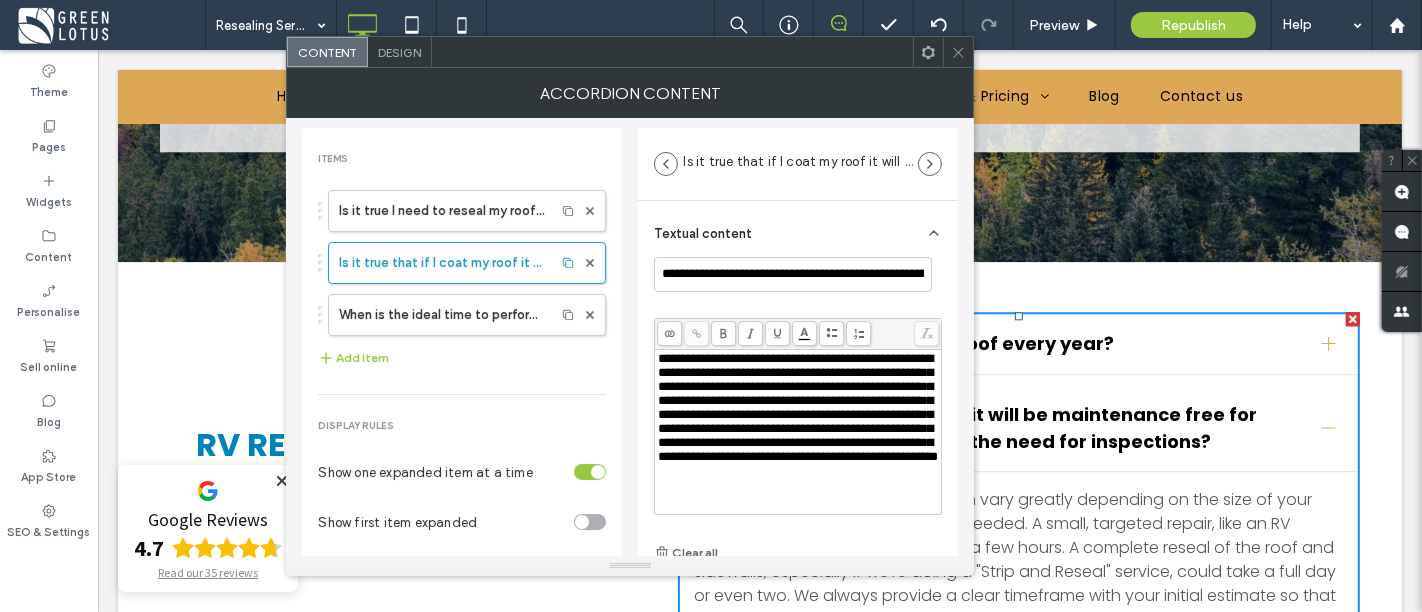 click on "**********" at bounding box center [798, 407] 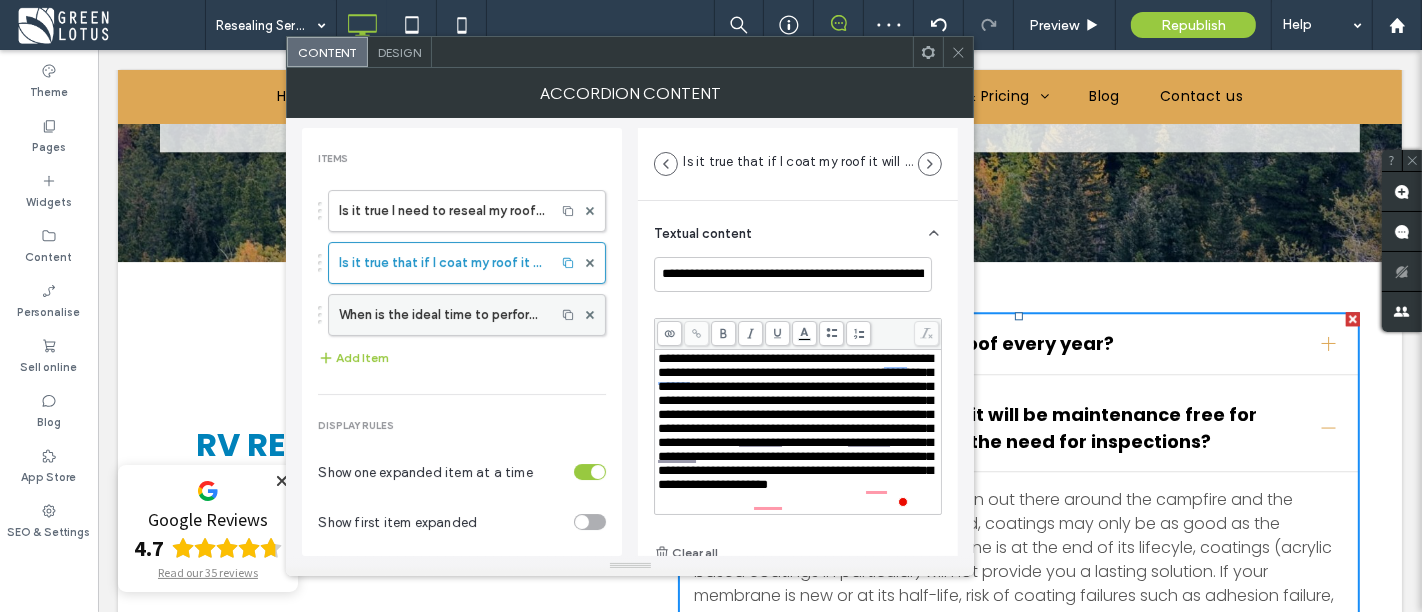 click on "When is the ideal time to perform a leak test on my RV?" at bounding box center (442, 315) 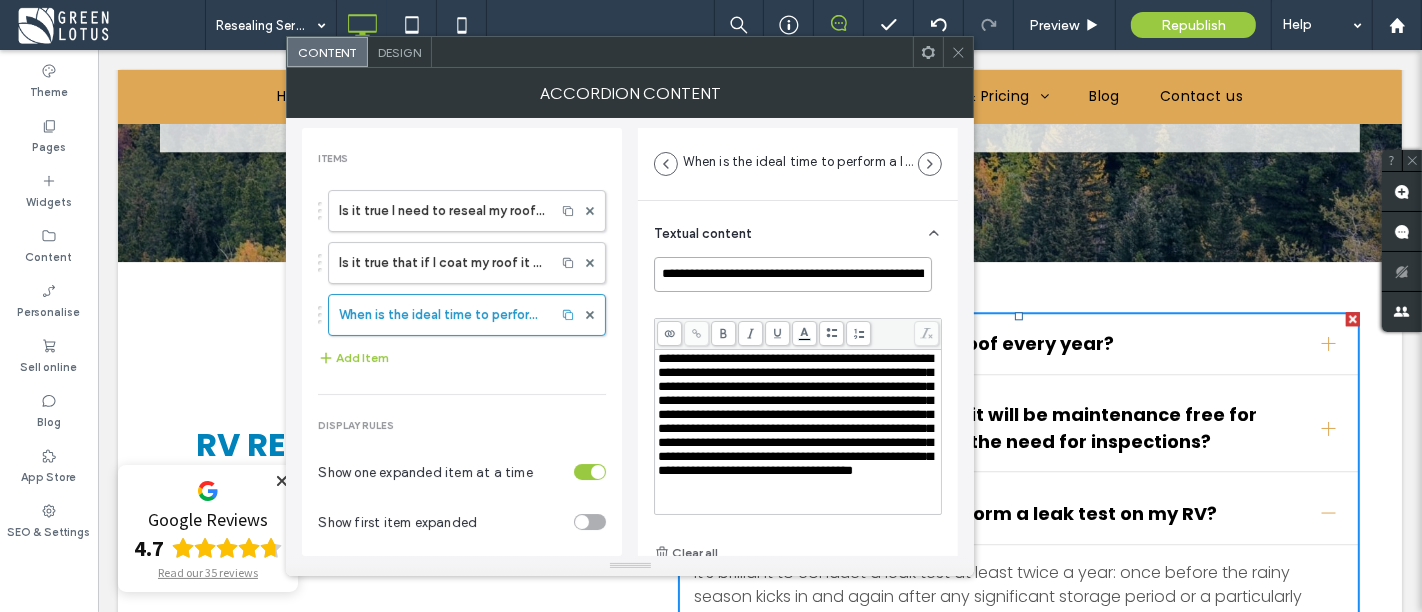 click on "**********" at bounding box center [793, 274] 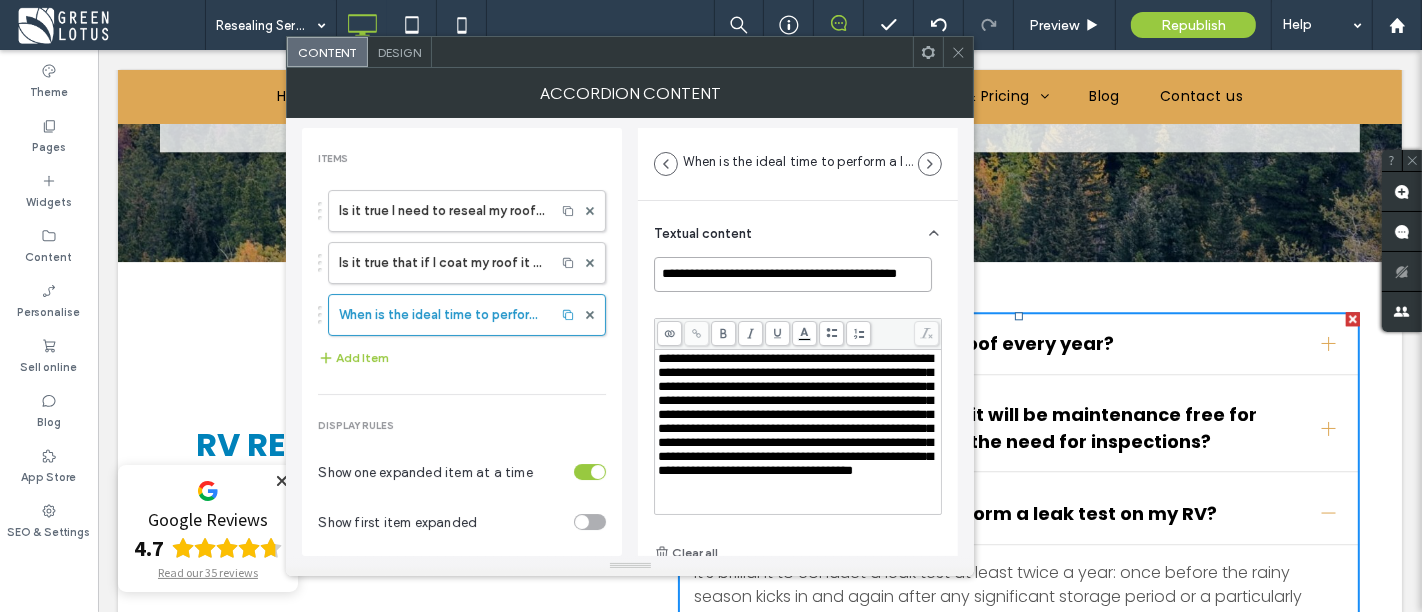 scroll, scrollTop: 0, scrollLeft: 14, axis: horizontal 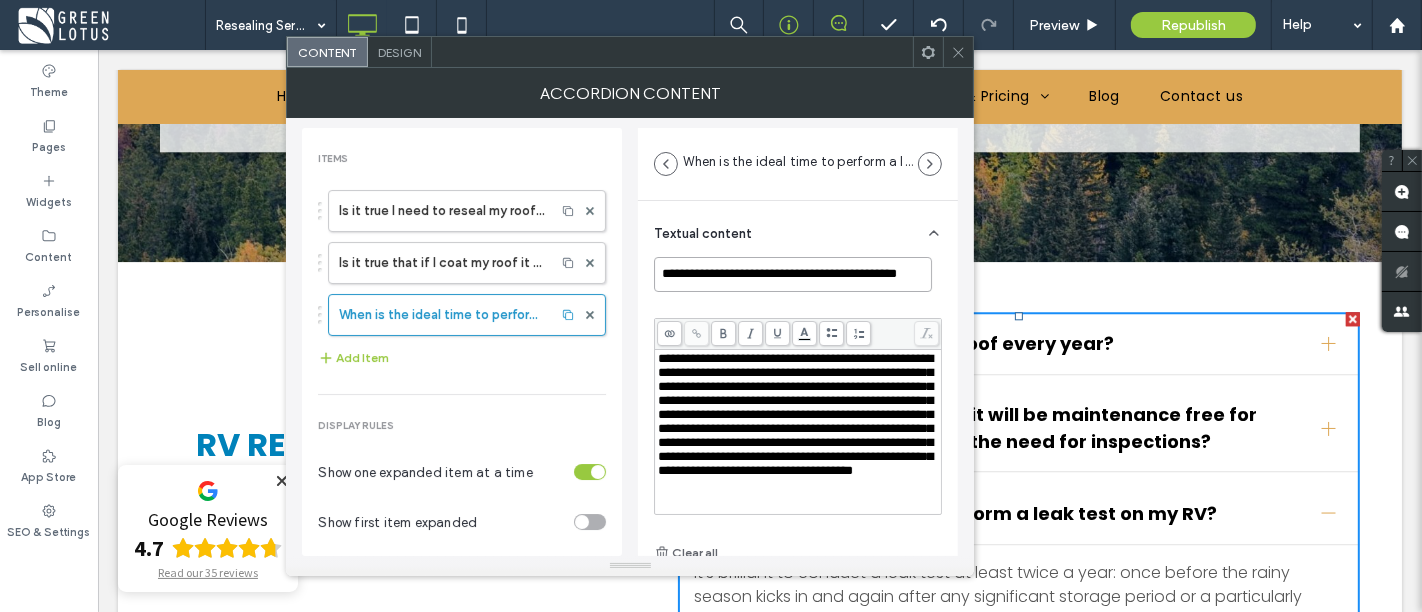 type on "**********" 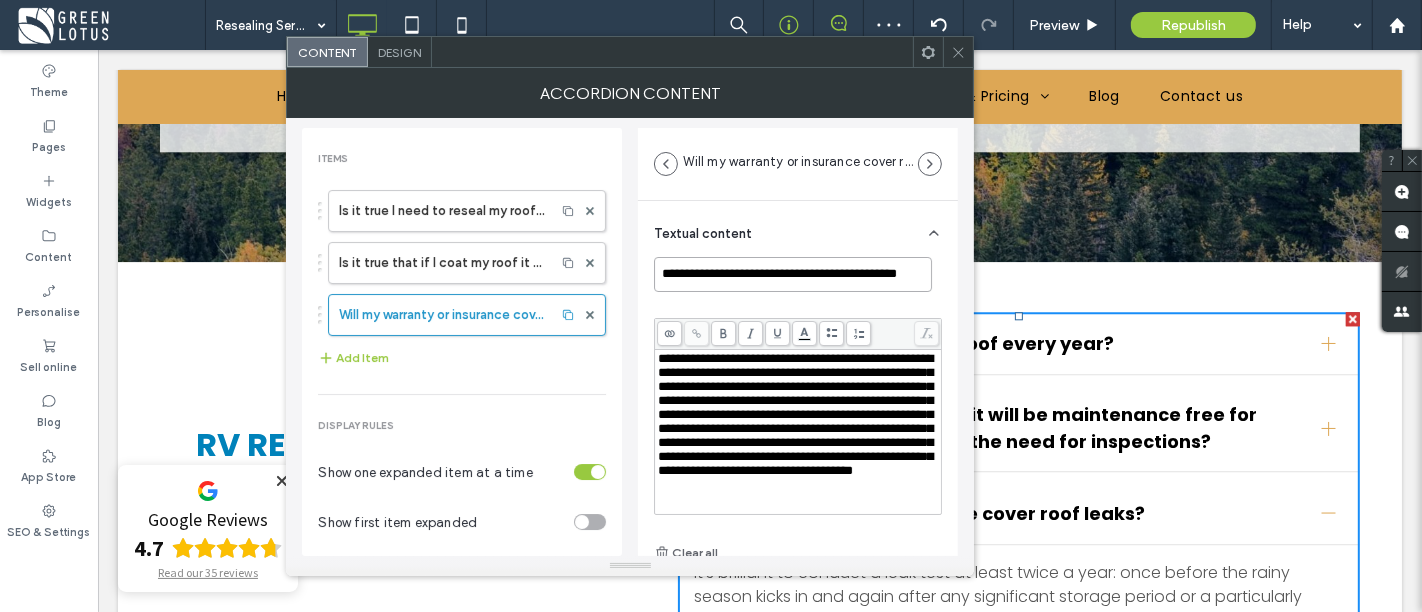 scroll, scrollTop: 0, scrollLeft: 0, axis: both 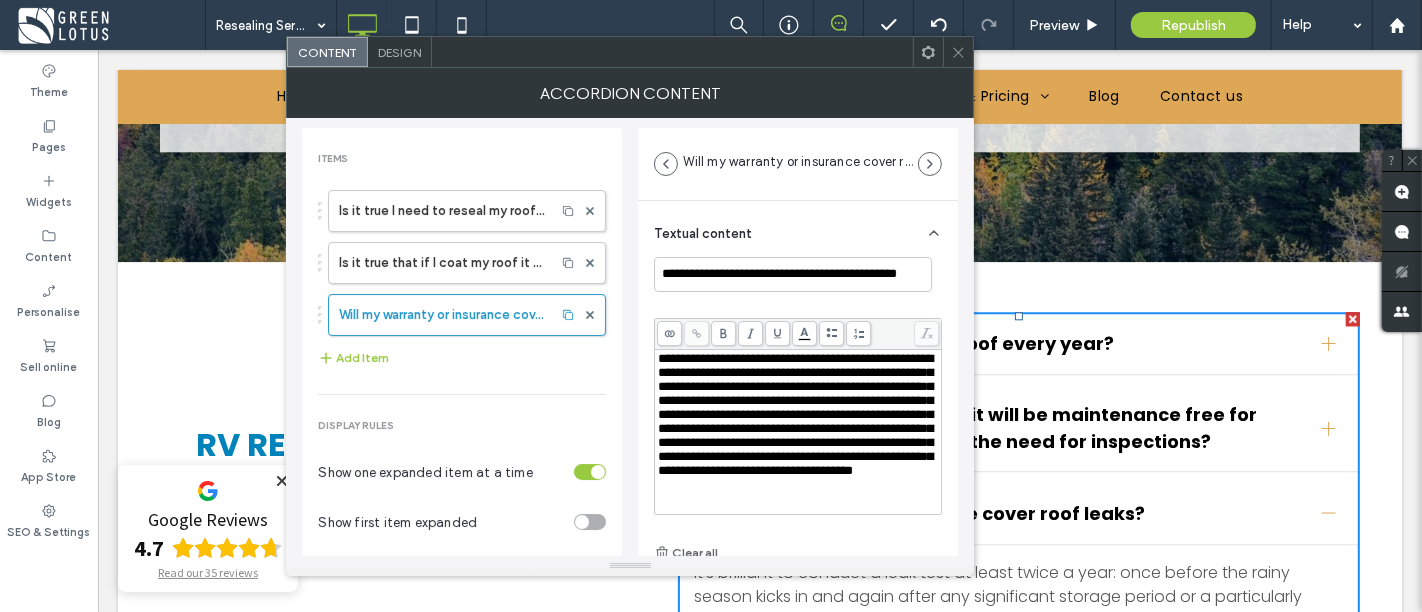 click on "**********" at bounding box center [795, 414] 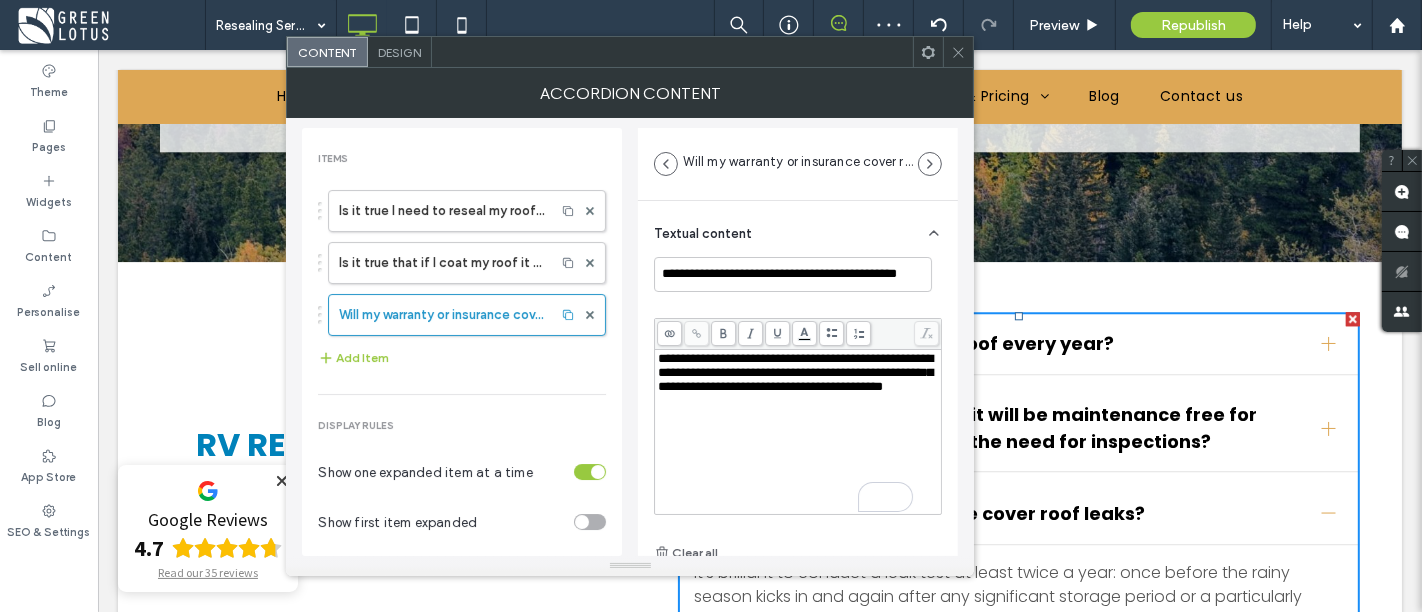 click 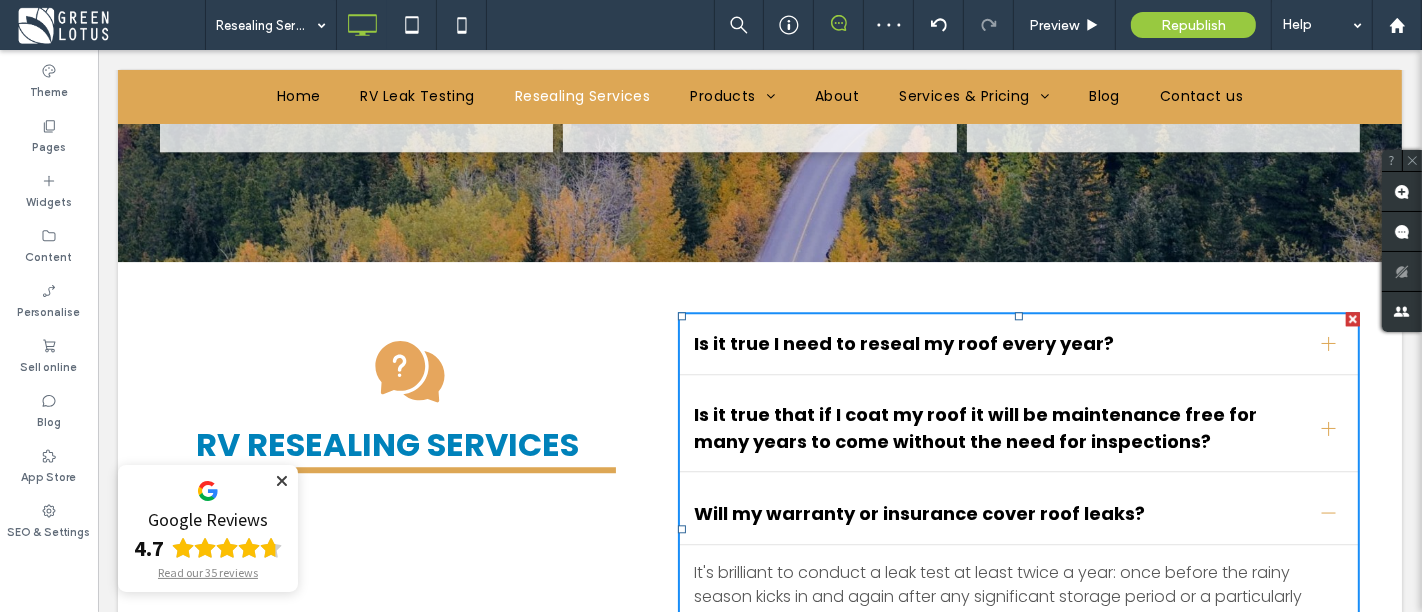 click 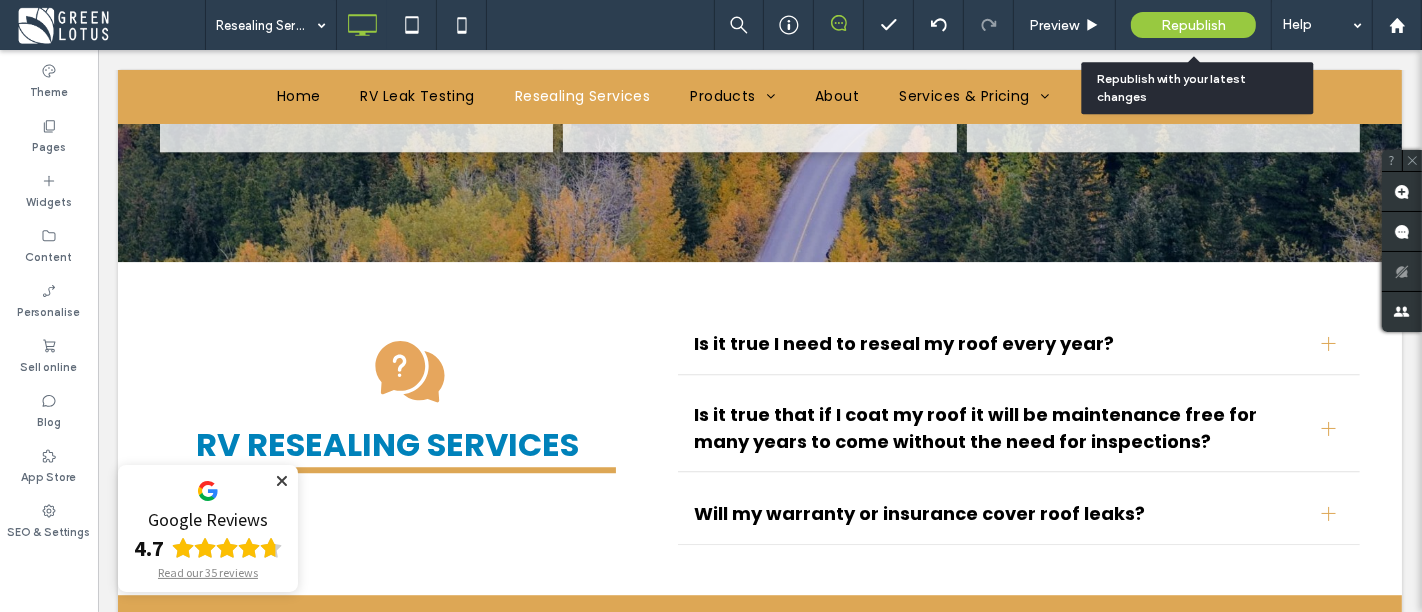 click on "Republish" at bounding box center [1193, 25] 